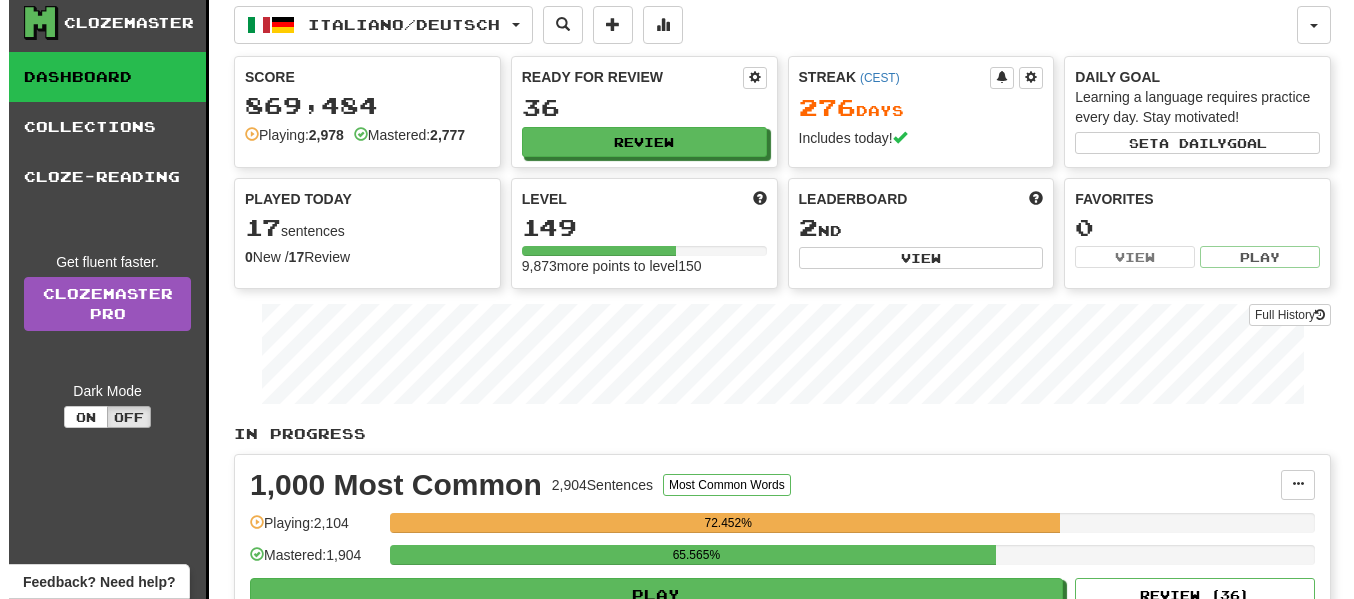 scroll, scrollTop: 0, scrollLeft: 0, axis: both 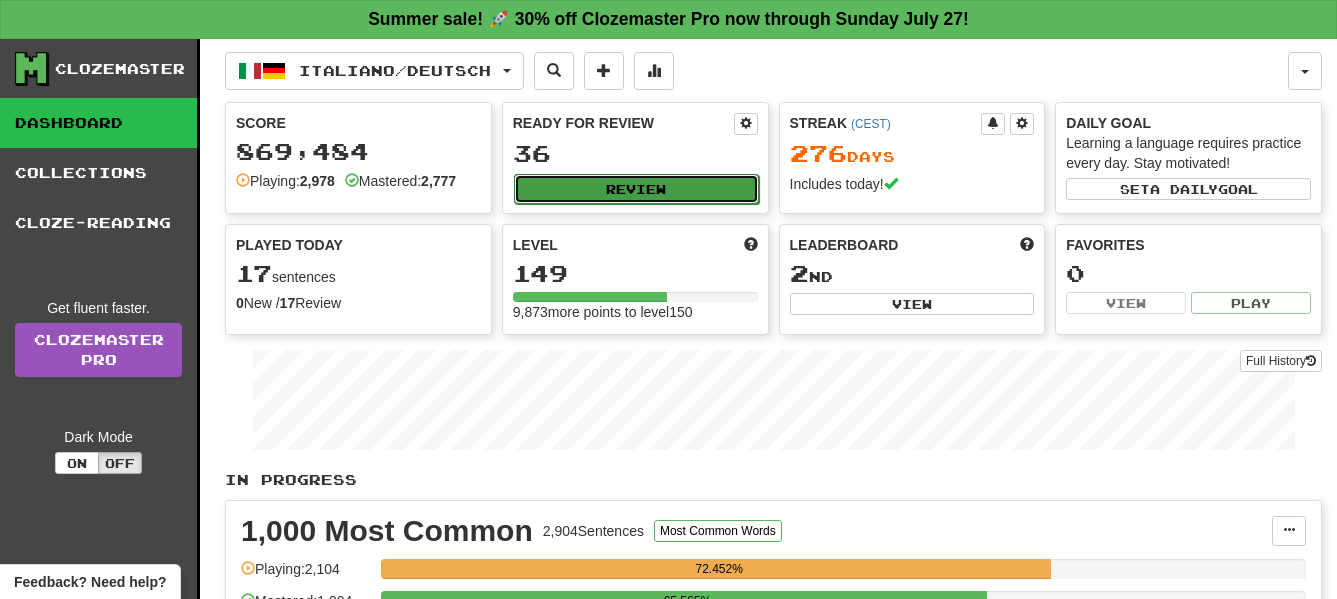 click on "Review" at bounding box center [636, 189] 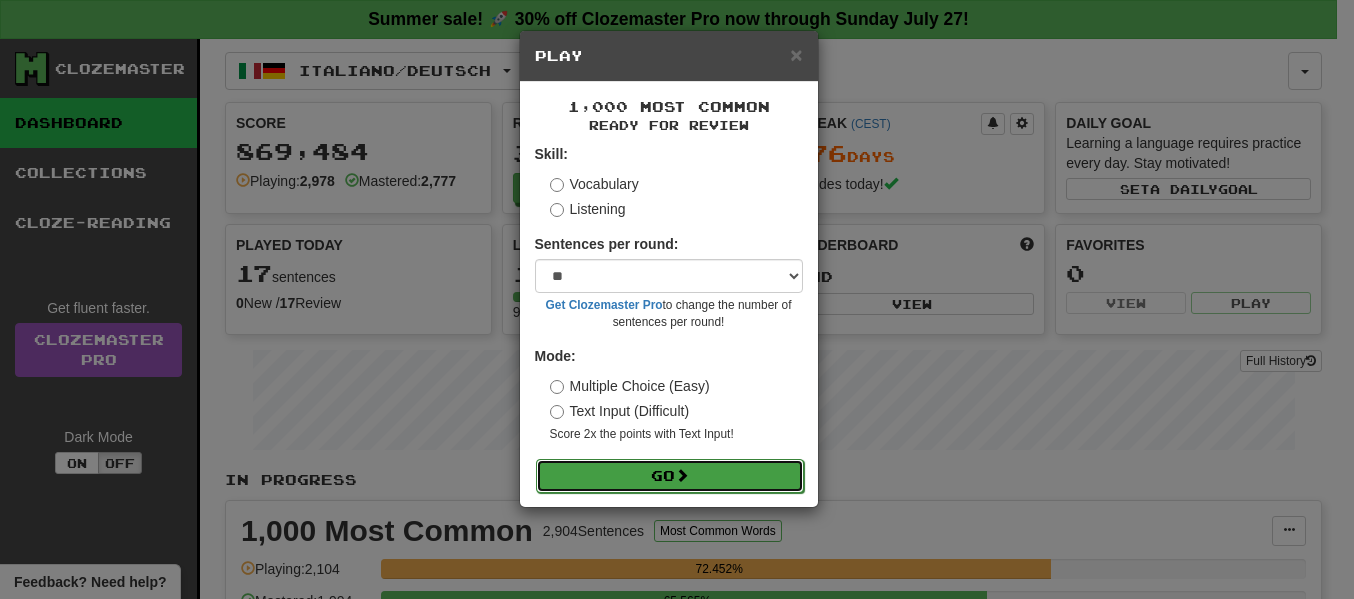click on "Go" at bounding box center (670, 476) 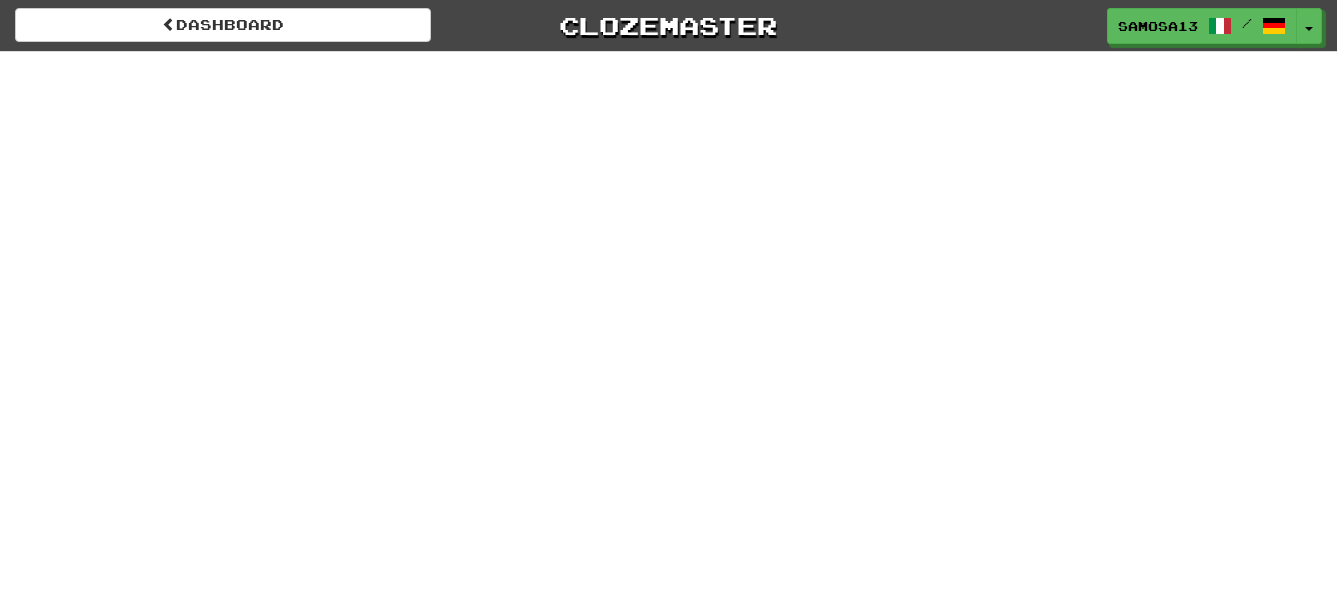 scroll, scrollTop: 0, scrollLeft: 0, axis: both 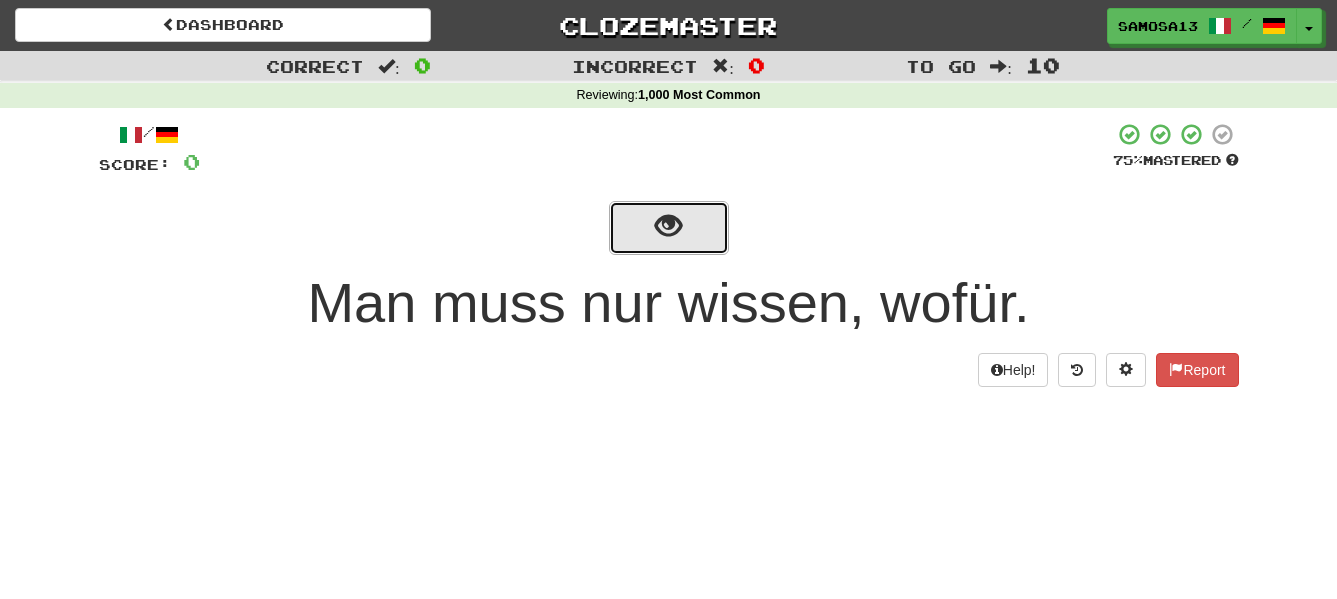 click at bounding box center (668, 226) 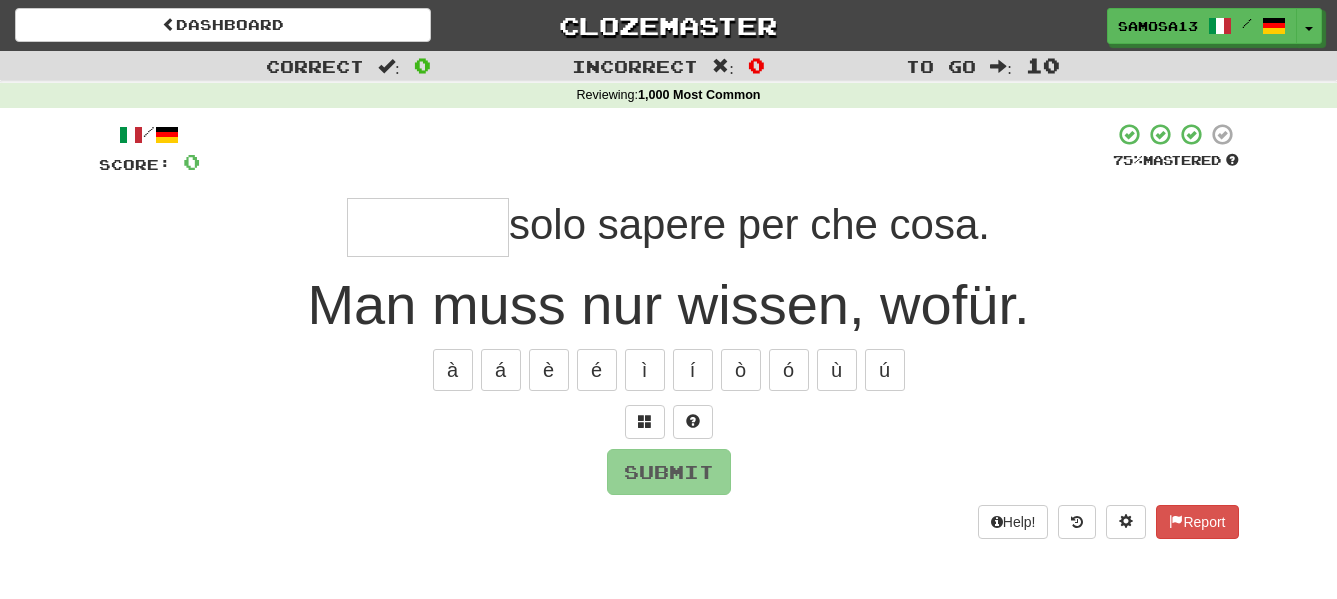 type on "*" 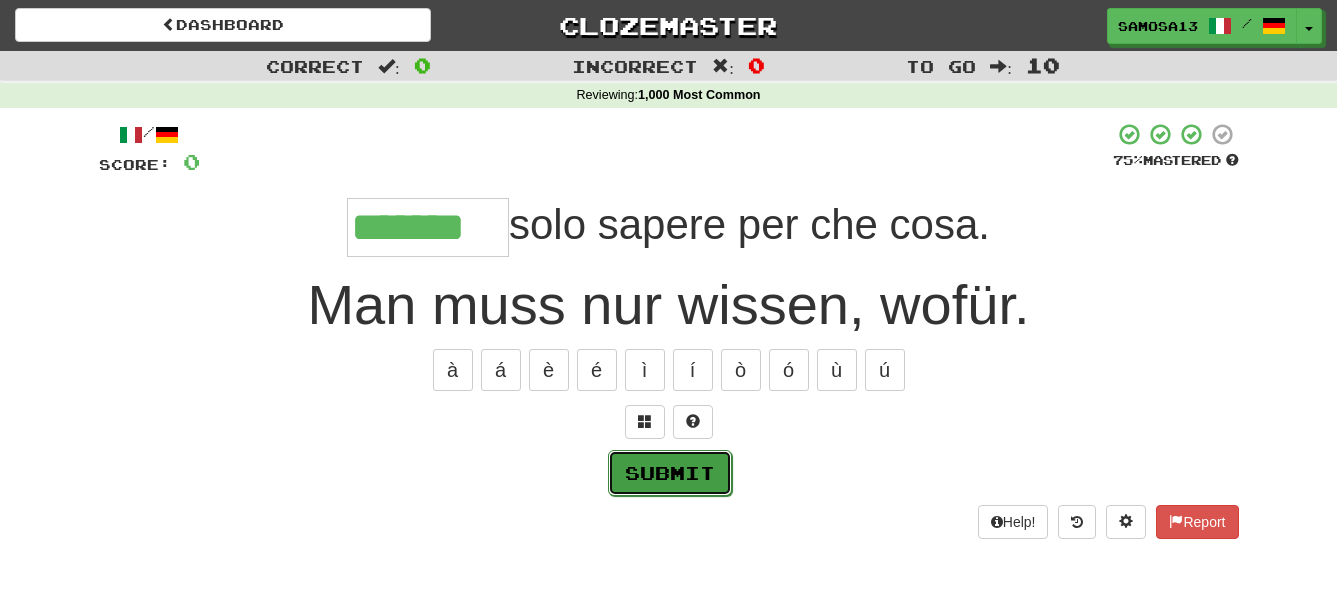 click on "Submit" at bounding box center (670, 473) 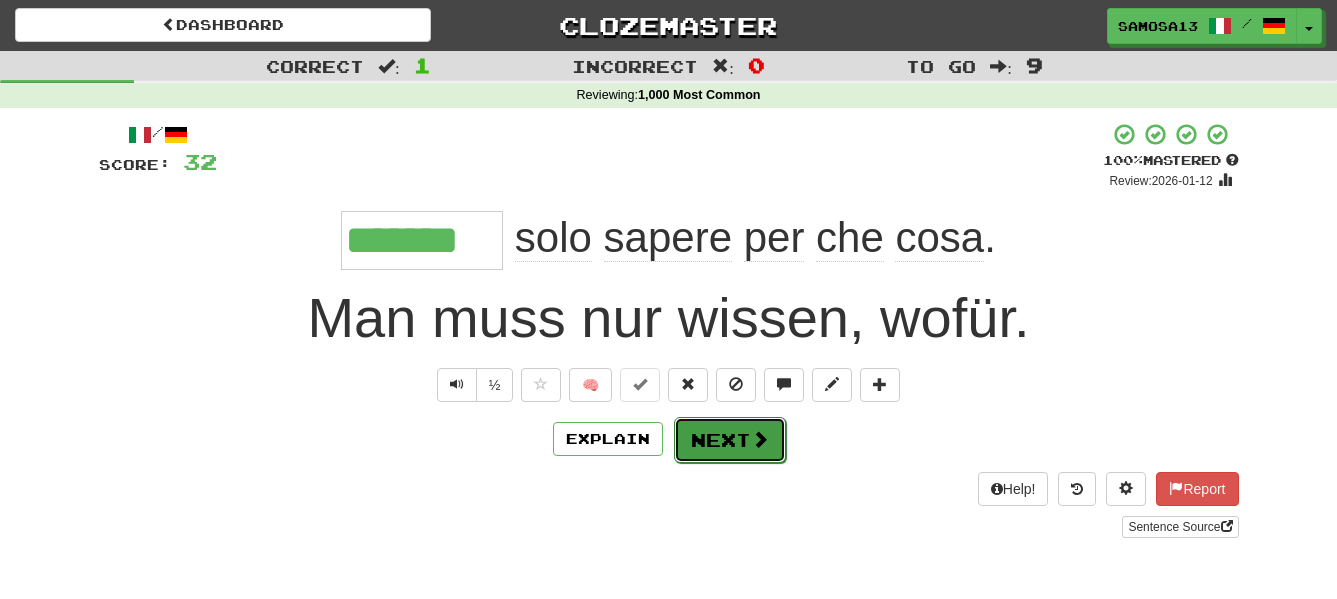 click on "Next" at bounding box center (730, 440) 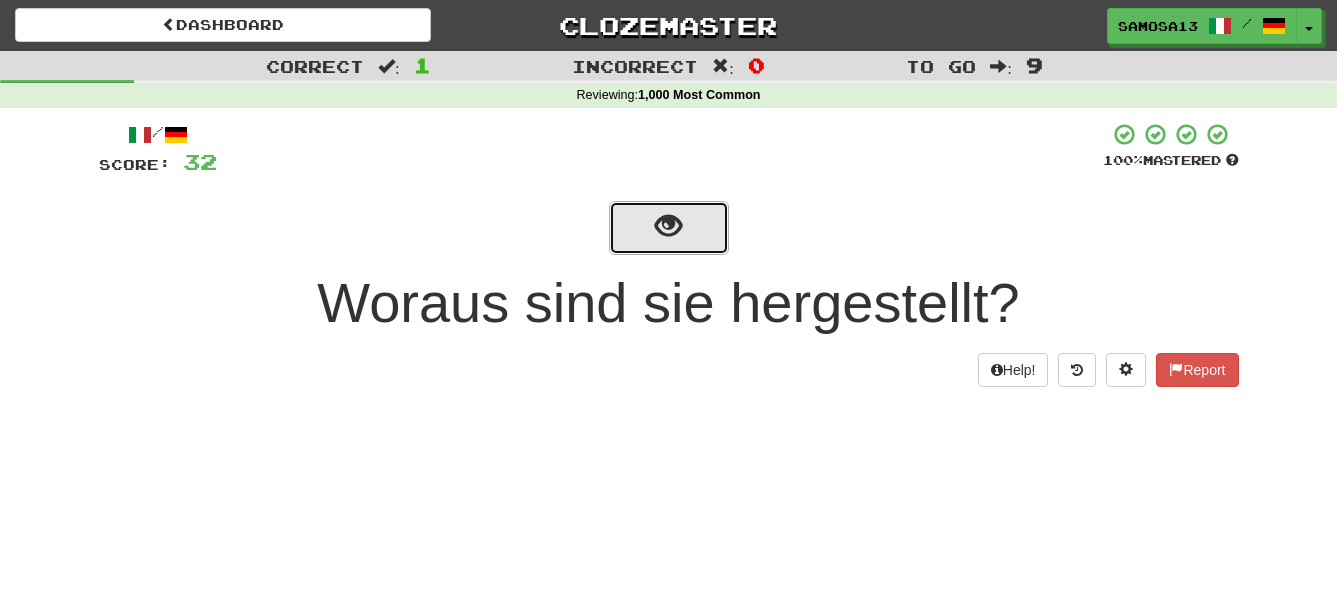 click at bounding box center [669, 228] 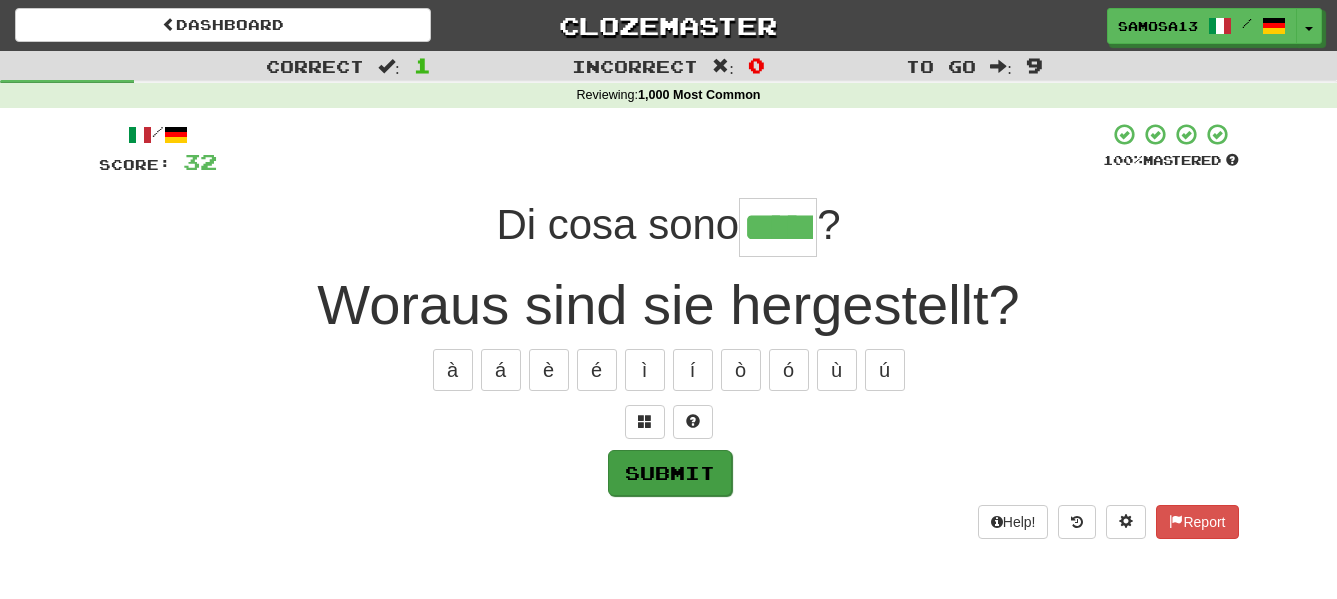 type on "*****" 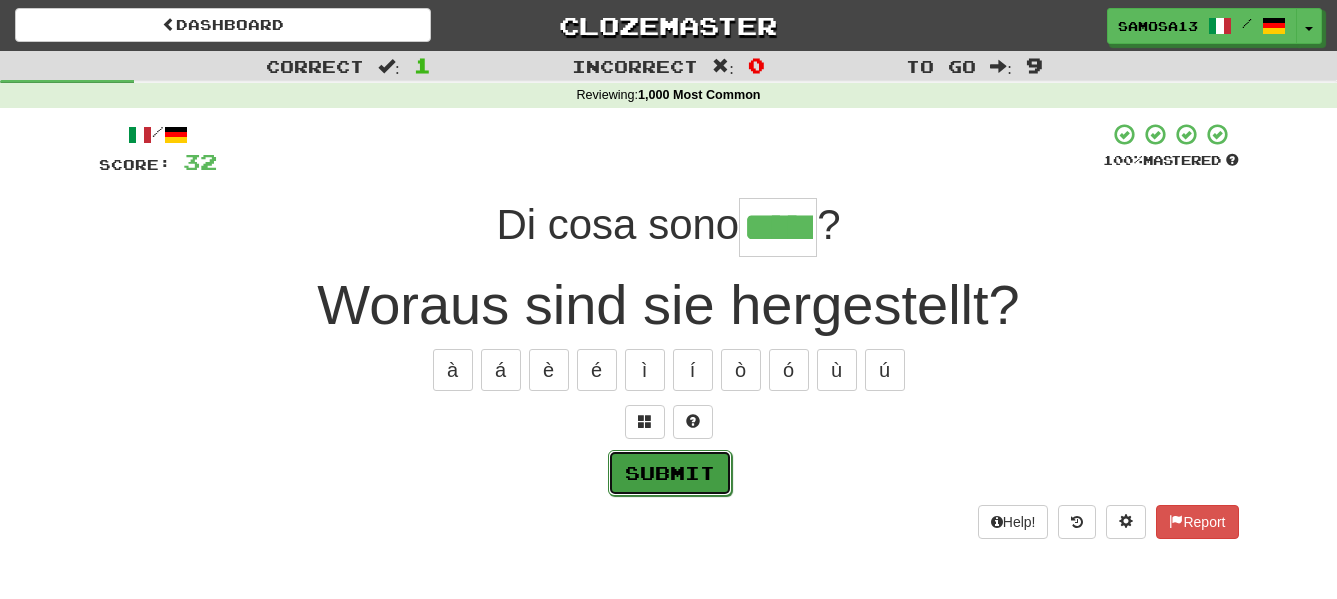 click on "Submit" at bounding box center [670, 473] 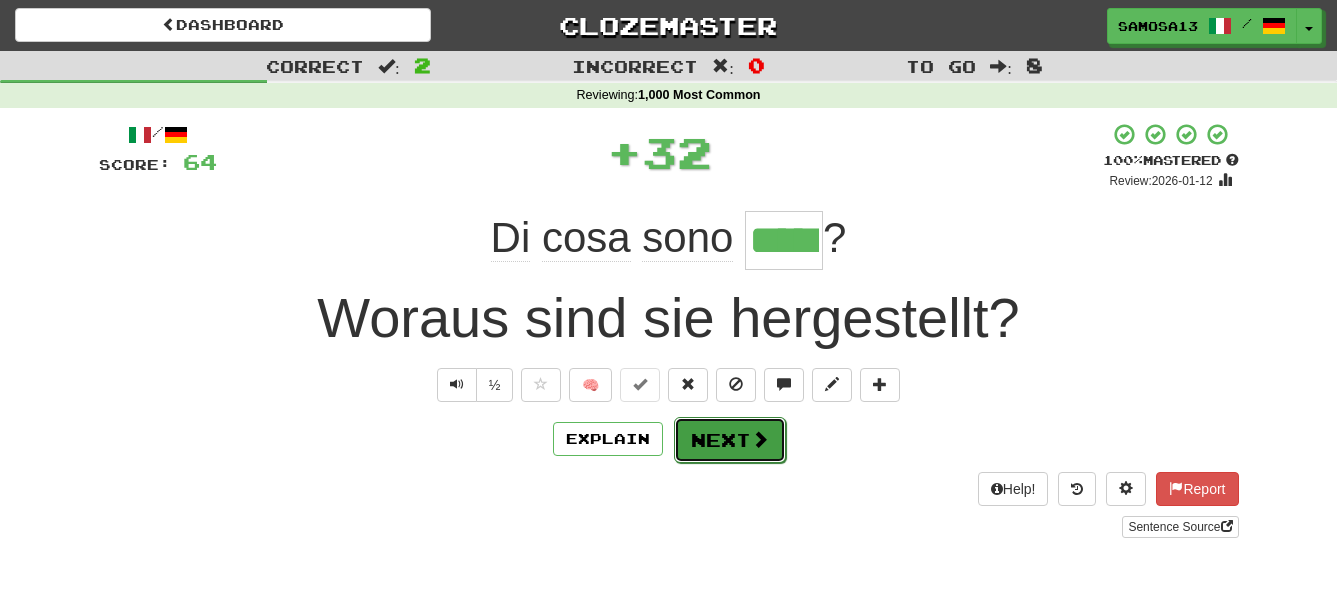 click on "Next" at bounding box center (730, 440) 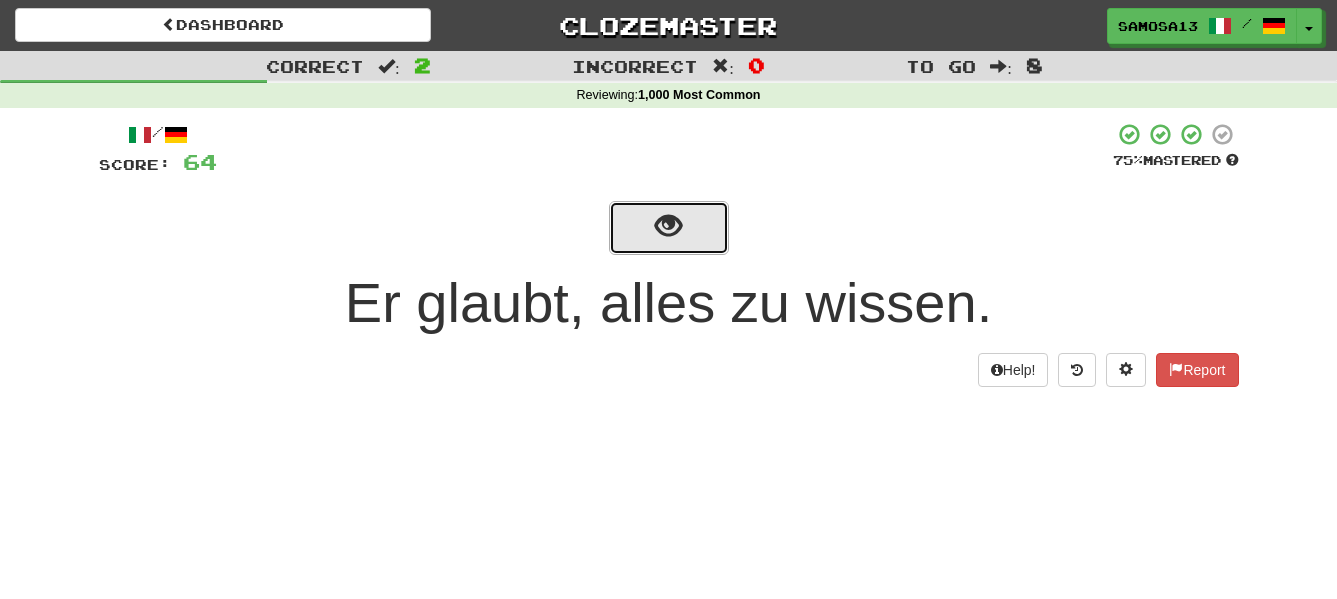 click at bounding box center [668, 226] 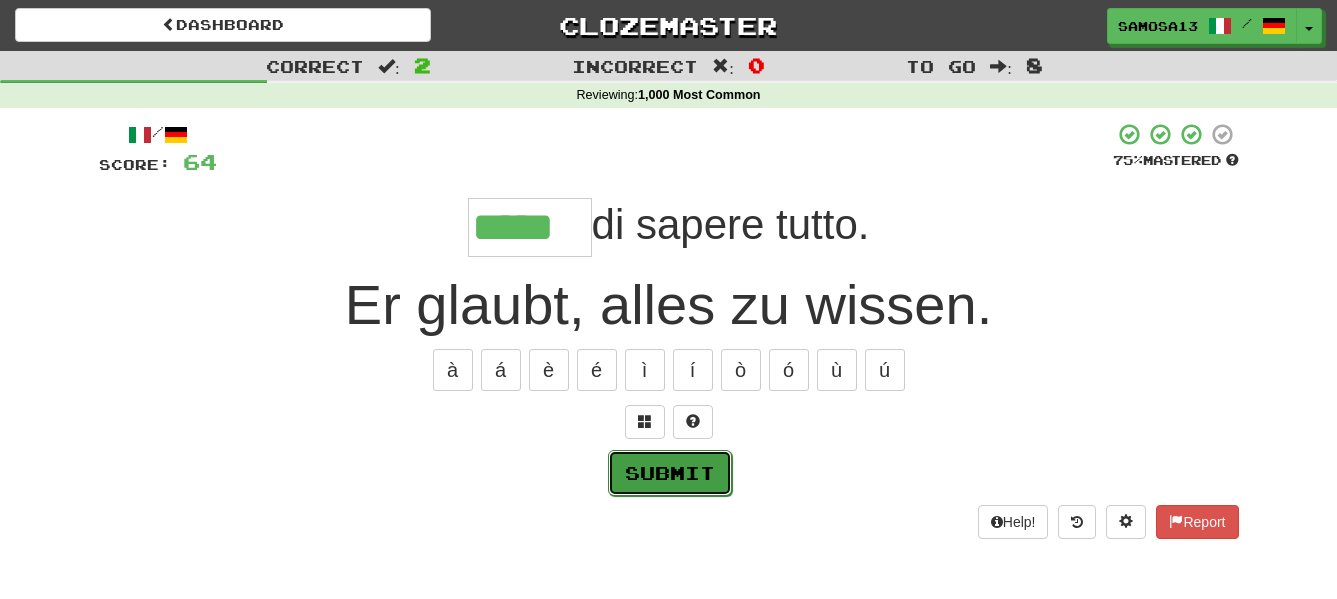 click on "Submit" at bounding box center [670, 473] 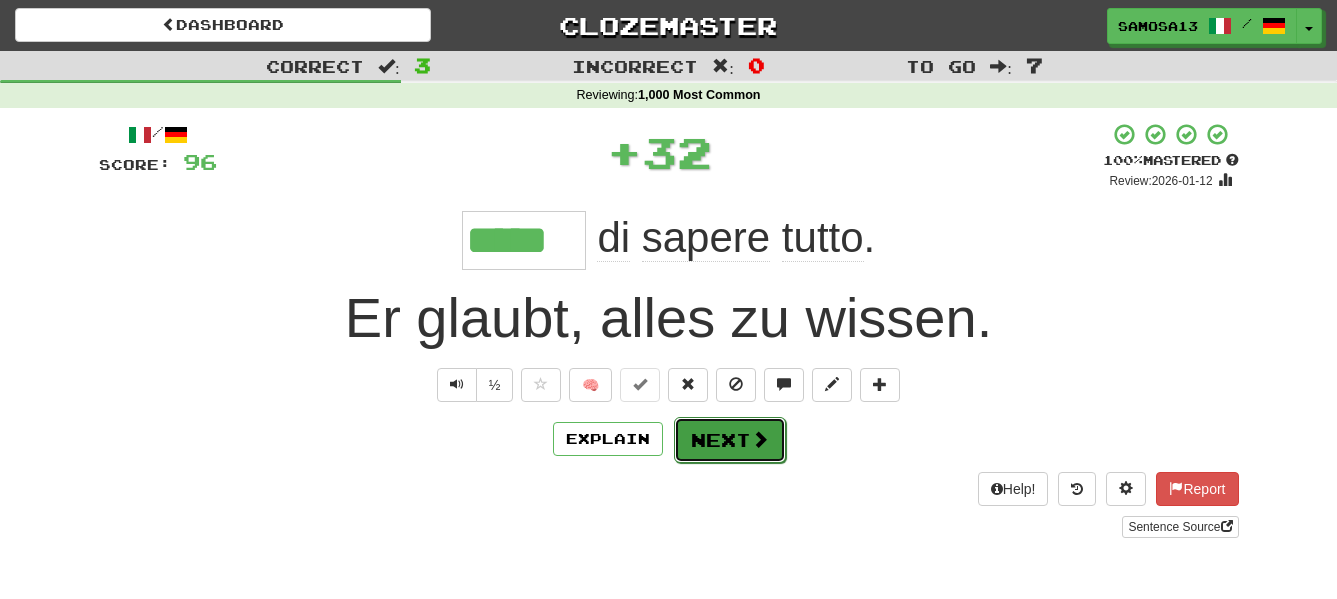 click on "Next" at bounding box center [730, 440] 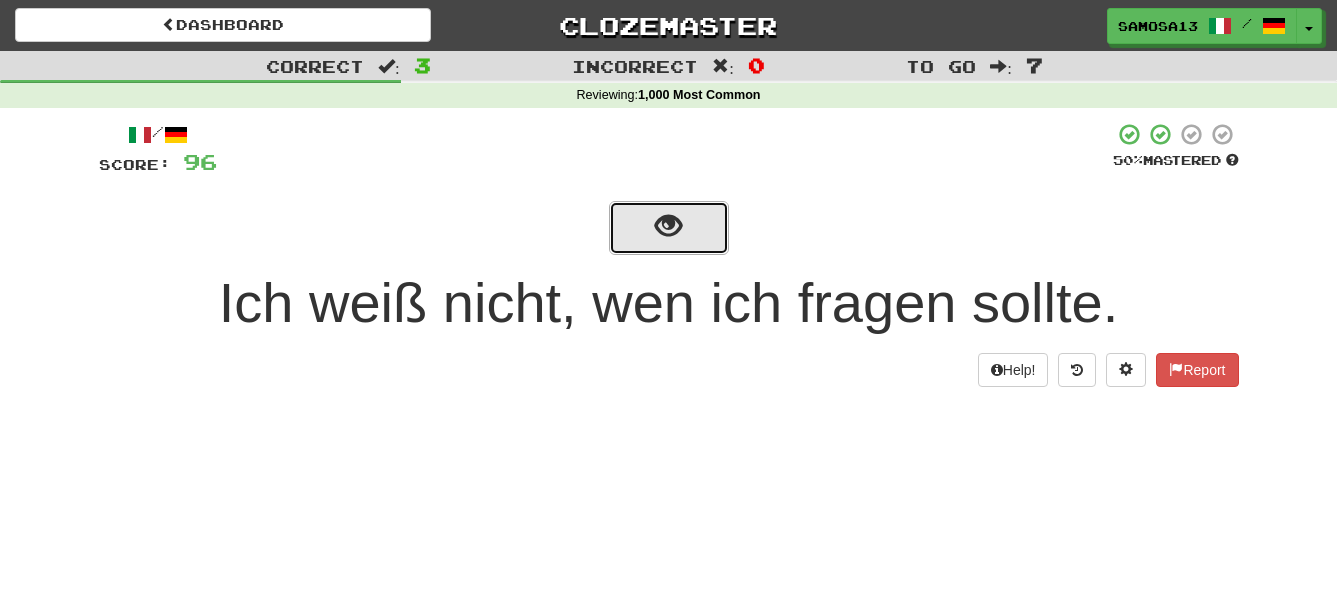 click at bounding box center [669, 228] 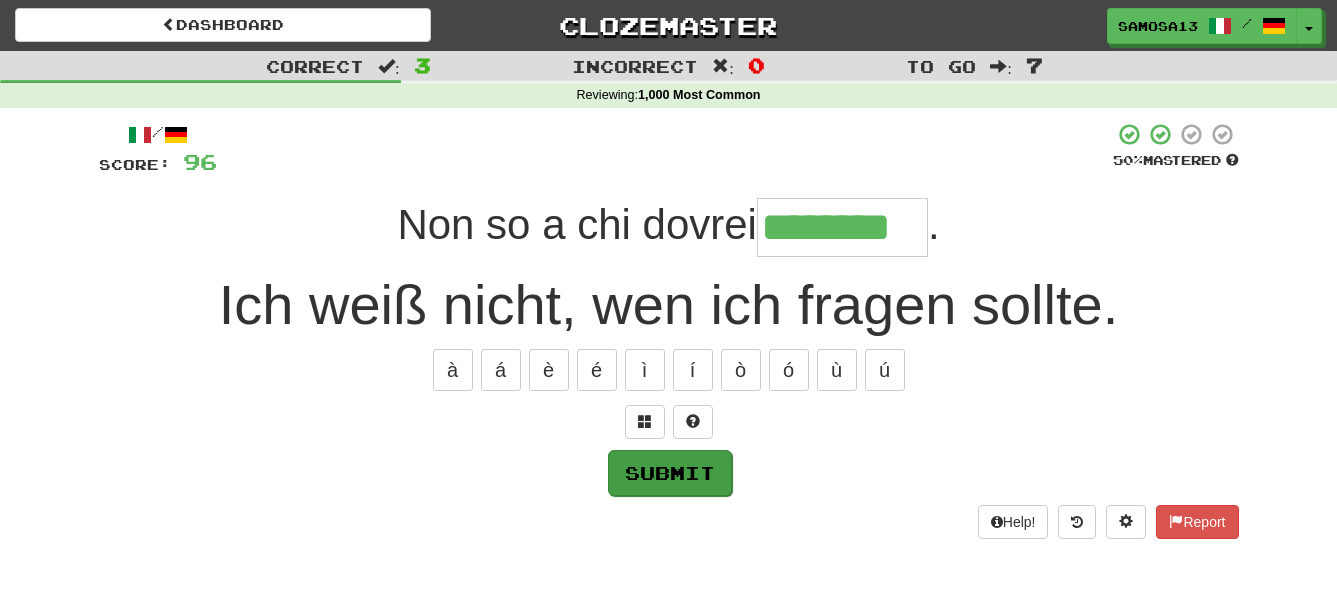 type on "********" 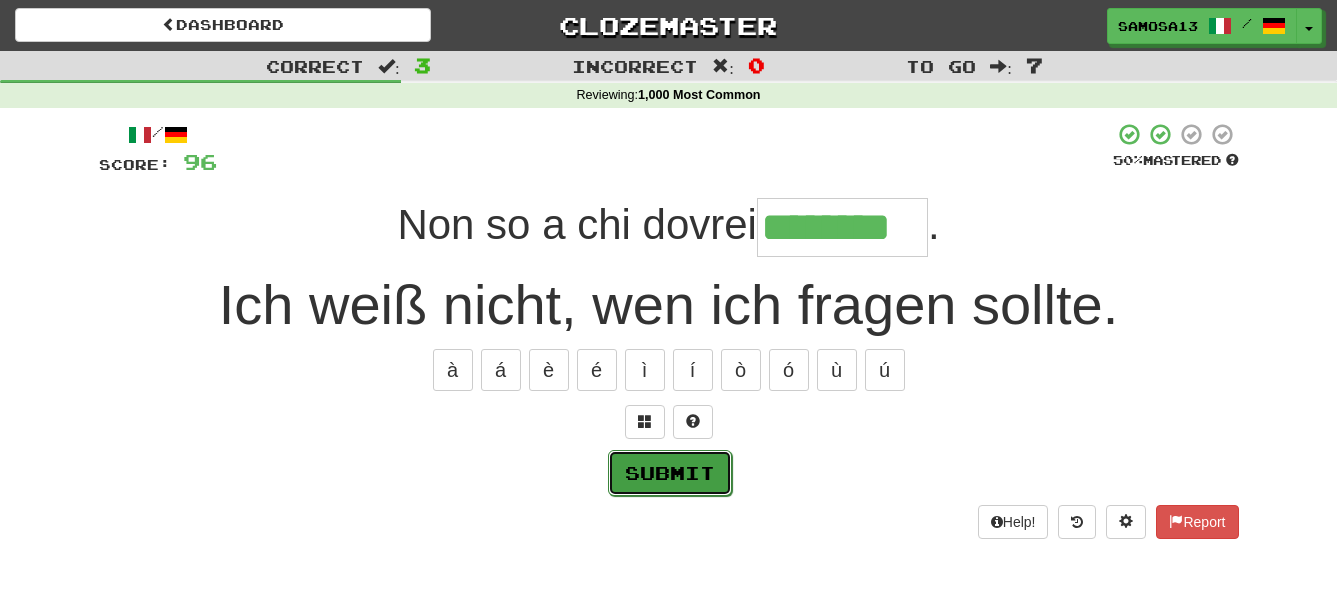 click on "Submit" at bounding box center (670, 473) 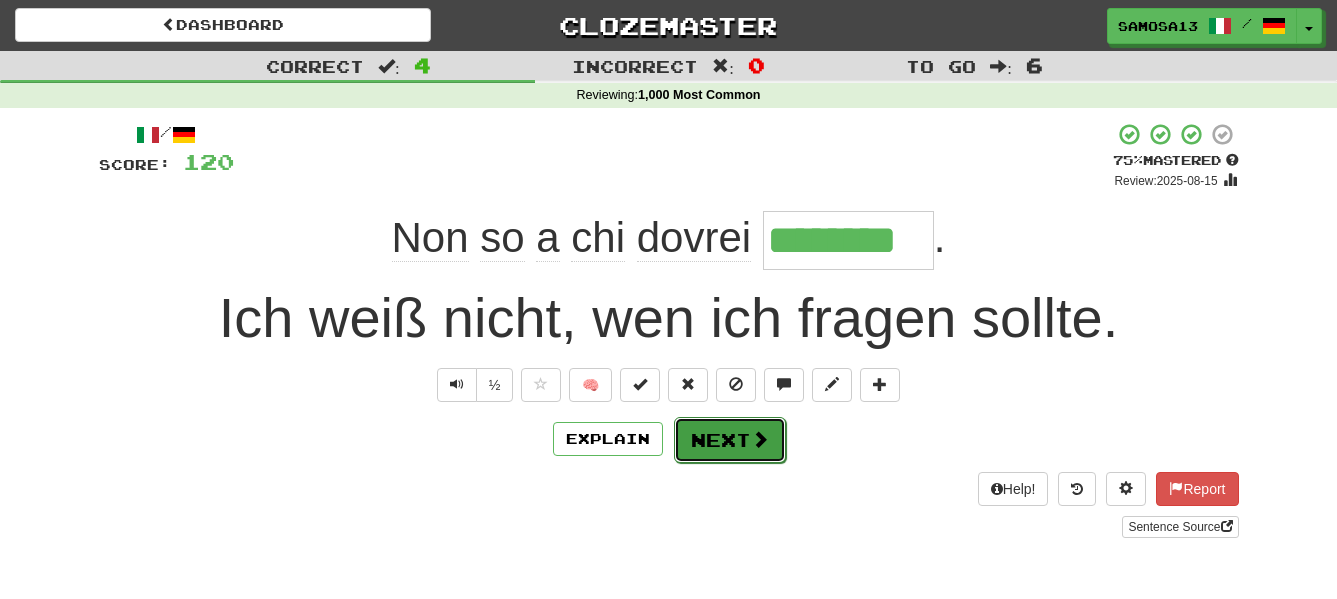 click on "Next" at bounding box center [730, 440] 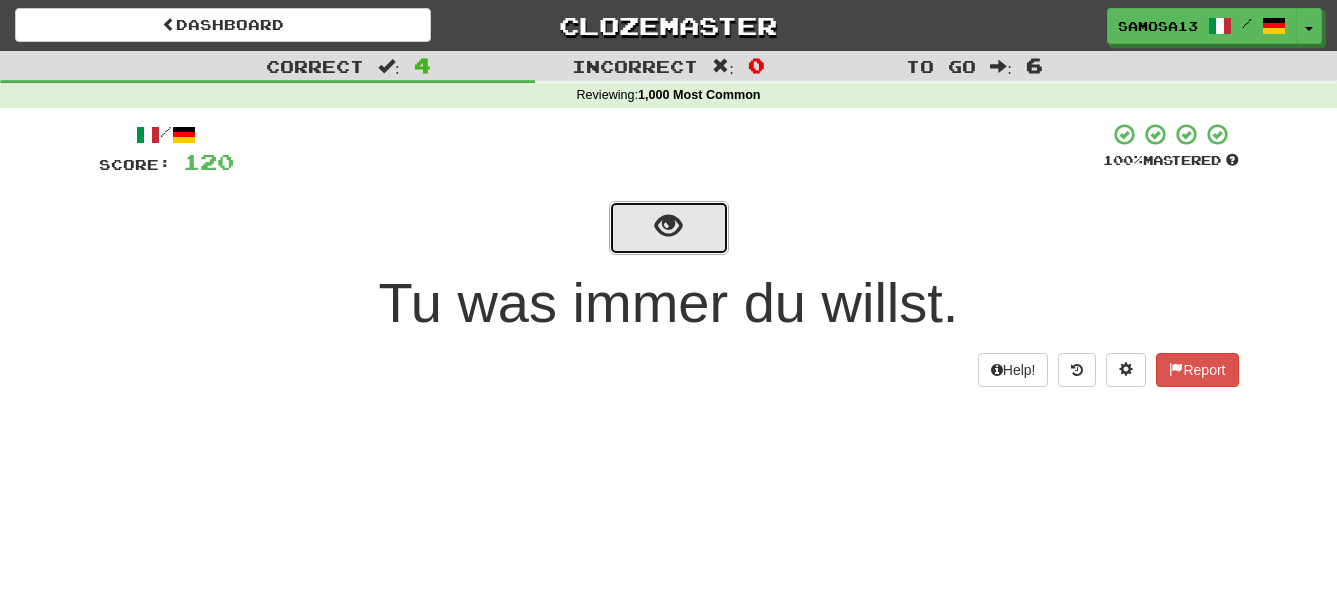 click at bounding box center [669, 228] 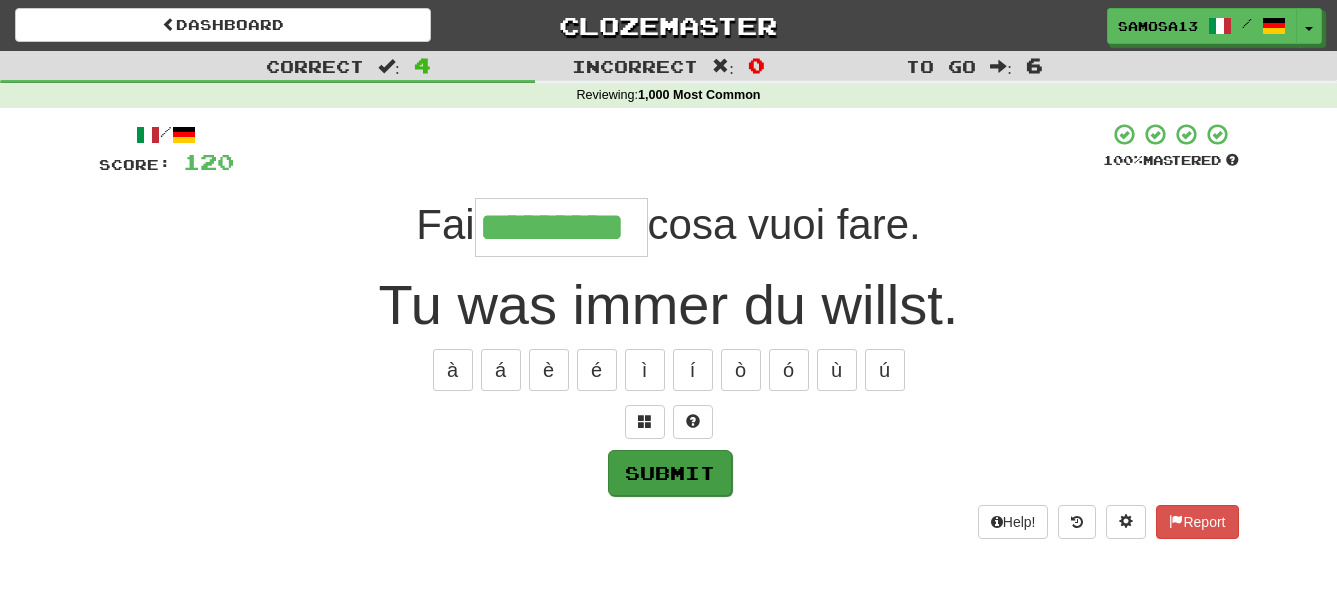 type on "*********" 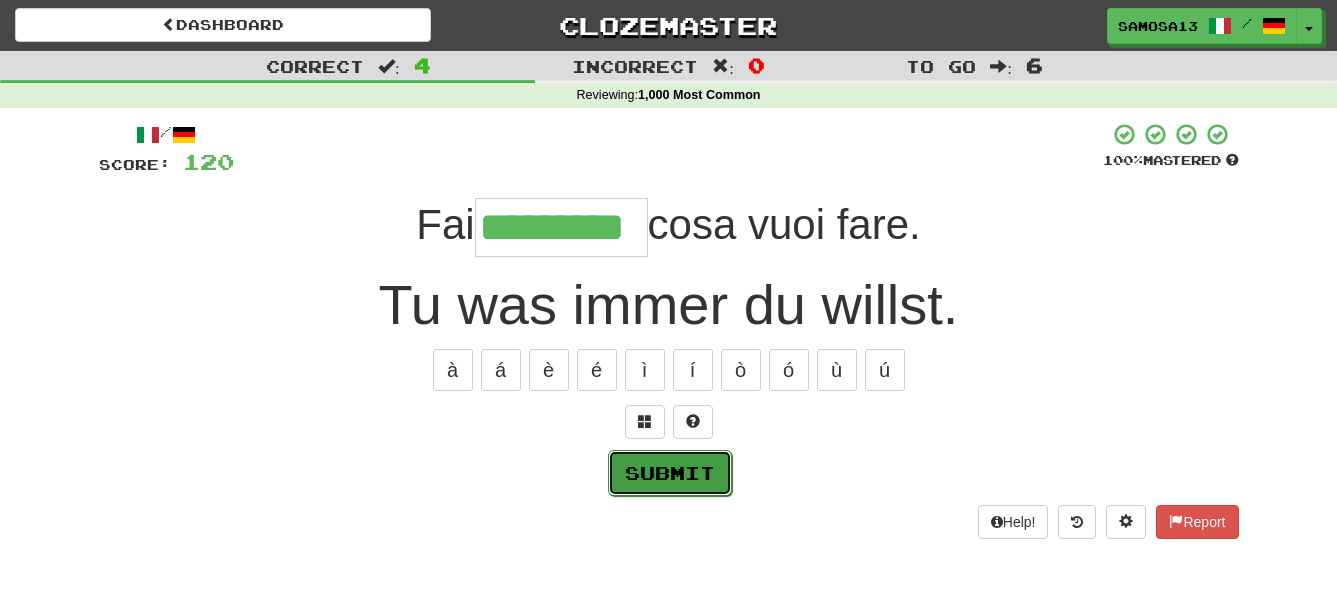 click on "Submit" at bounding box center [670, 473] 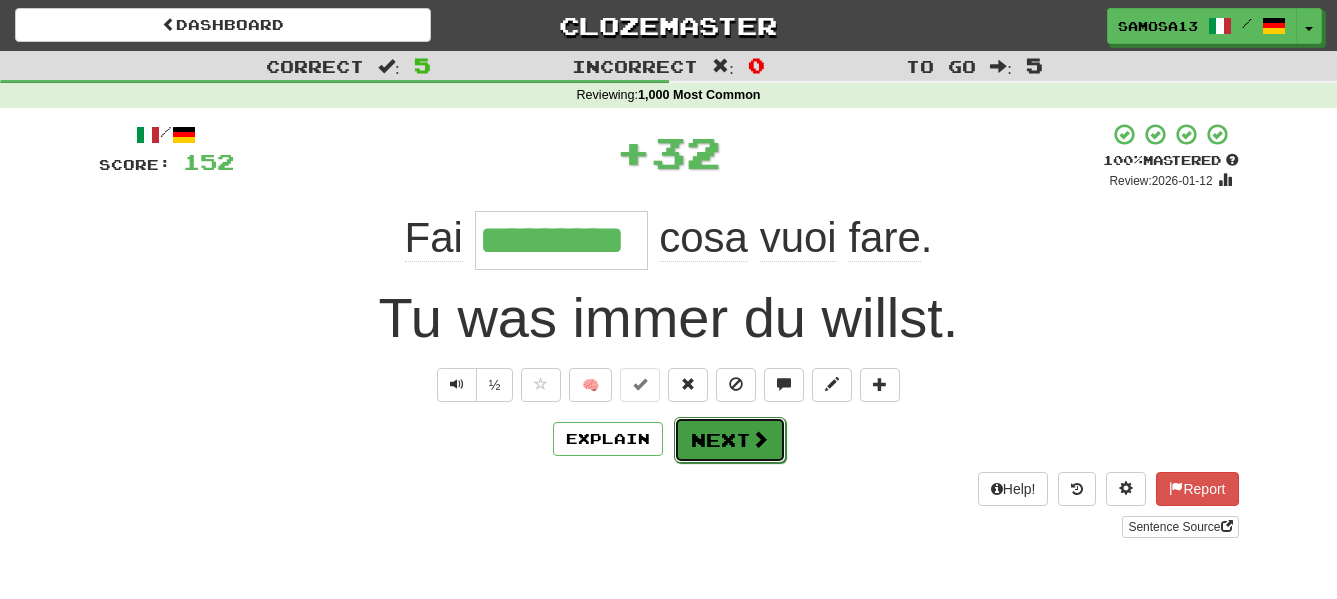 click at bounding box center [760, 439] 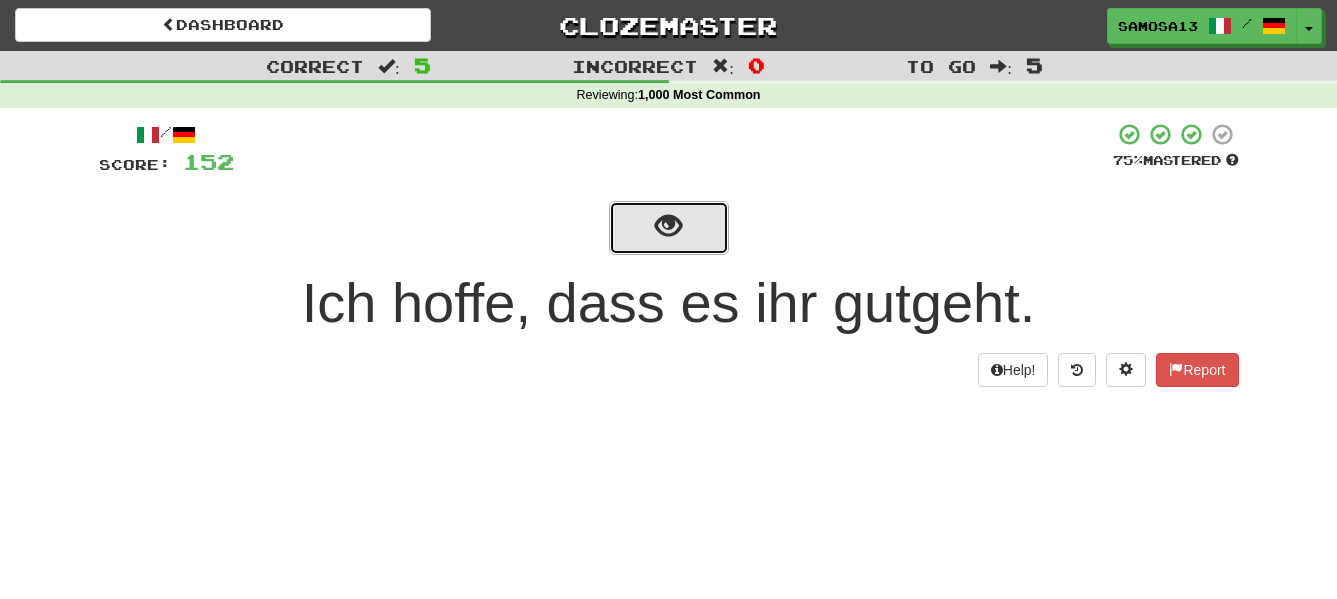 click at bounding box center [669, 228] 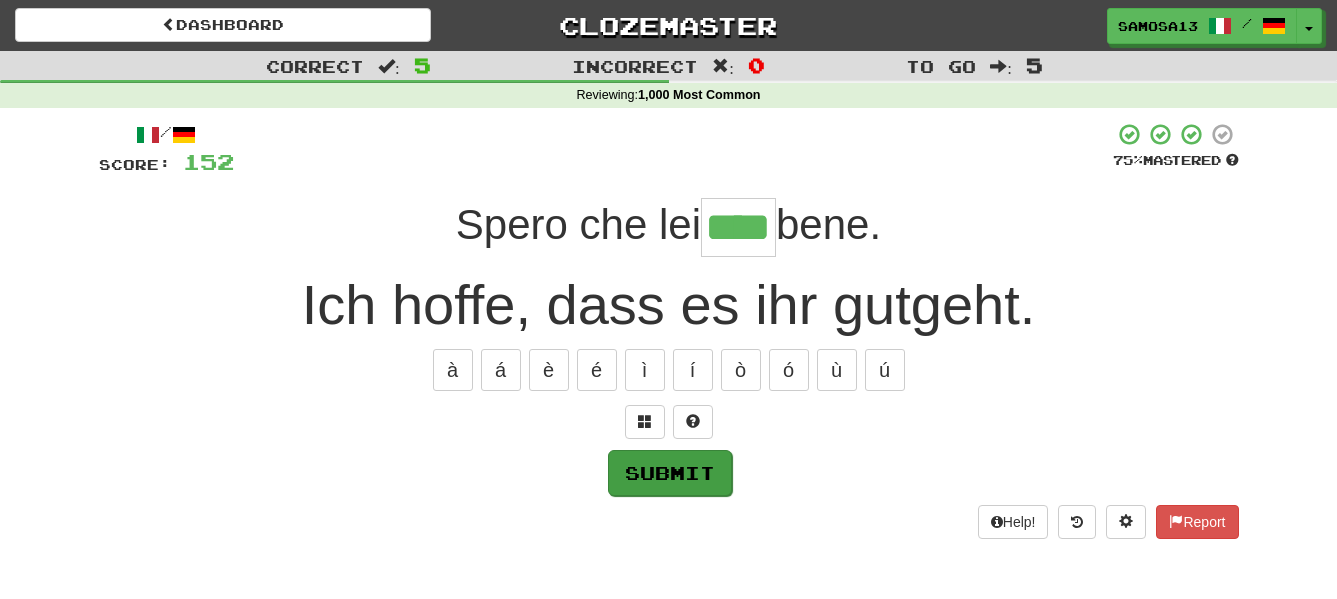 type on "****" 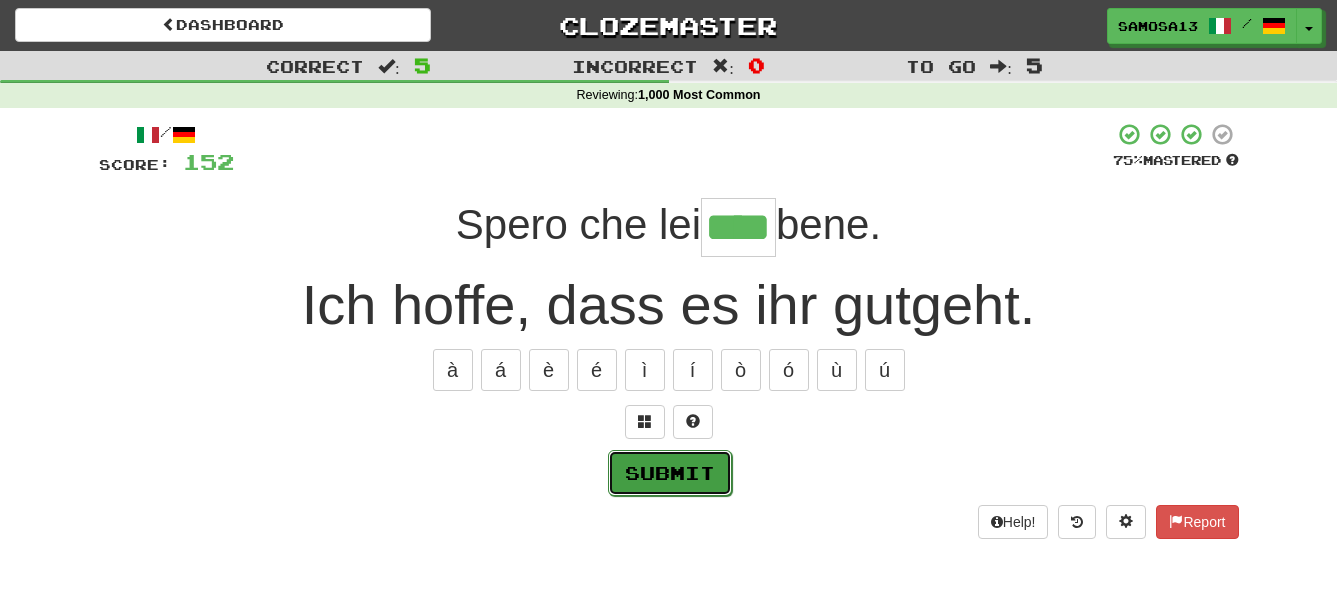 click on "Submit" at bounding box center (670, 473) 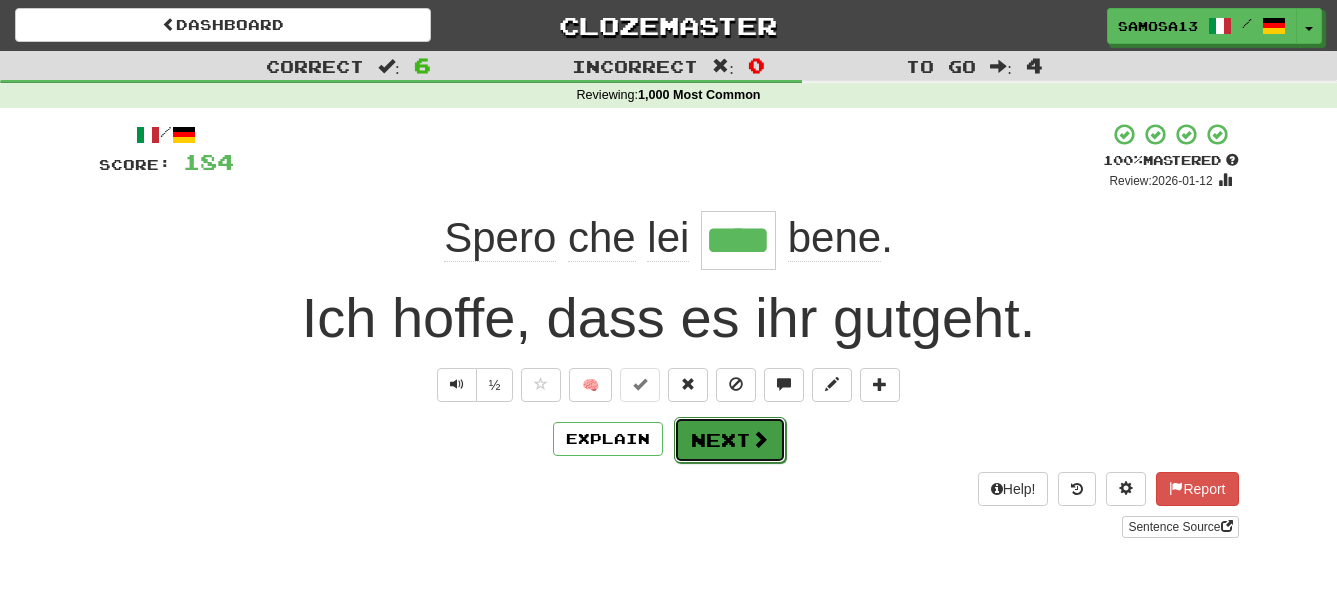 click on "Next" at bounding box center [730, 440] 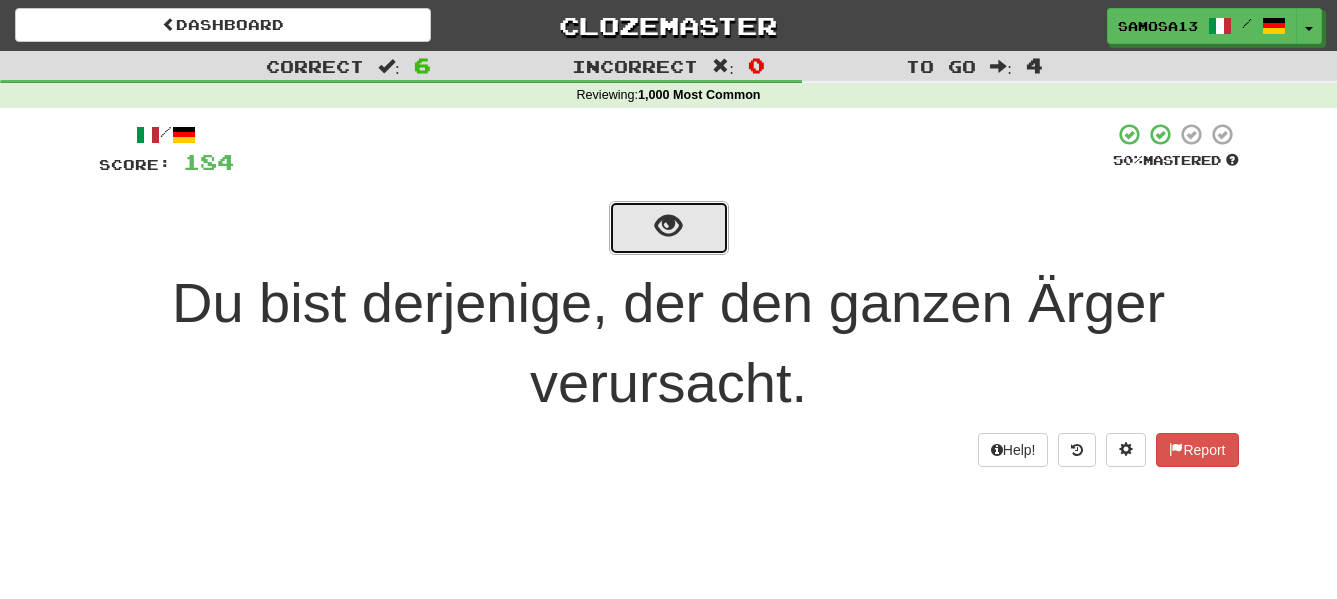 click at bounding box center (668, 226) 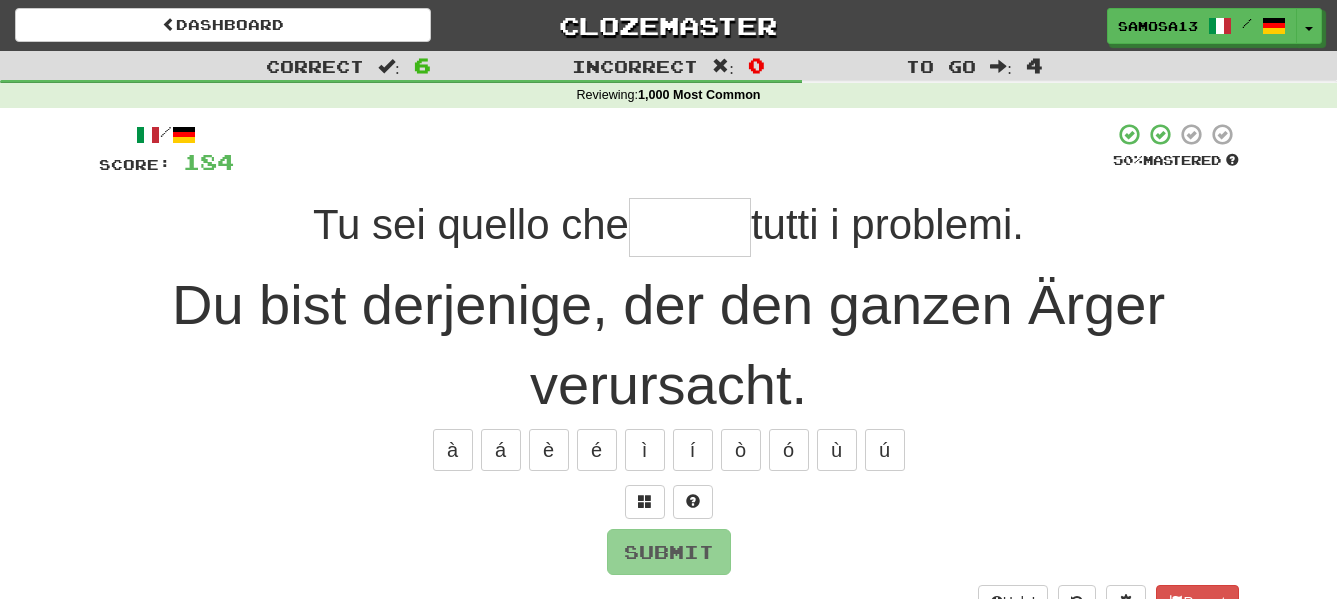 type on "*" 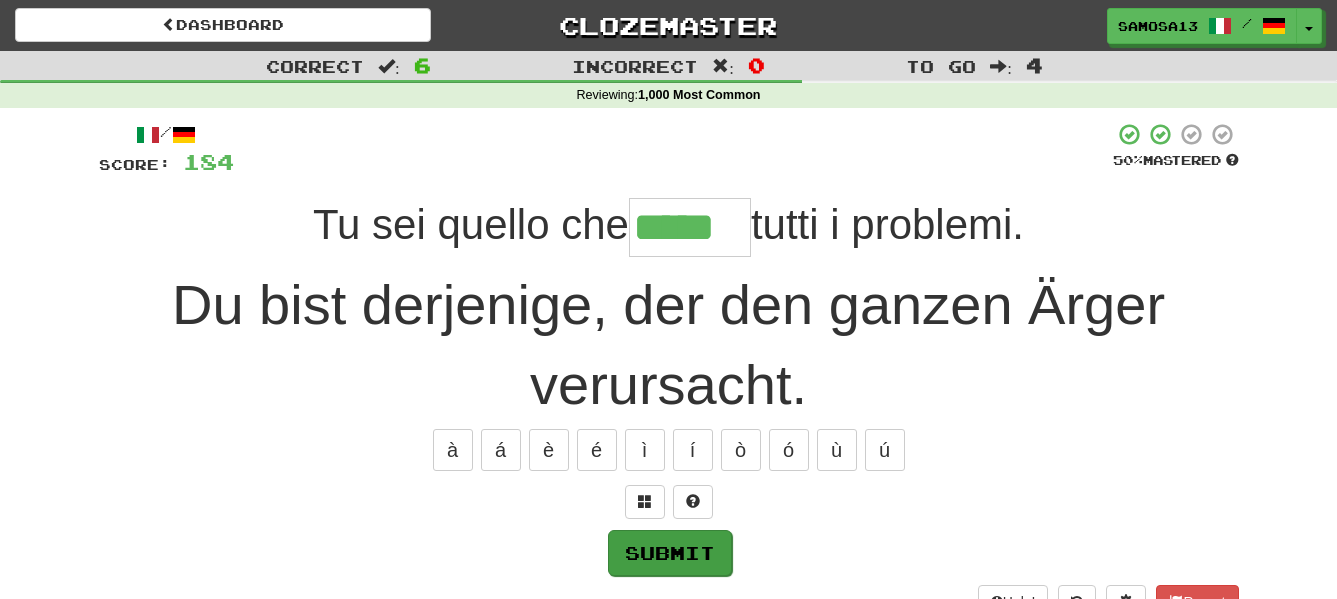 type on "*****" 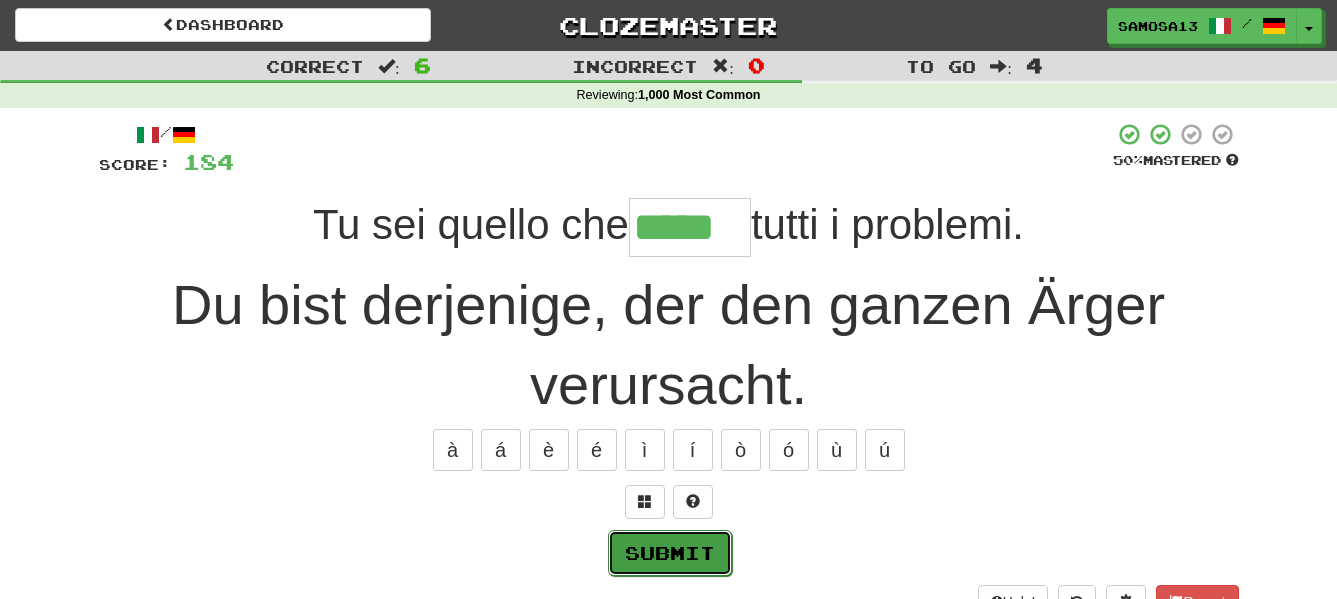 click on "Submit" at bounding box center [670, 553] 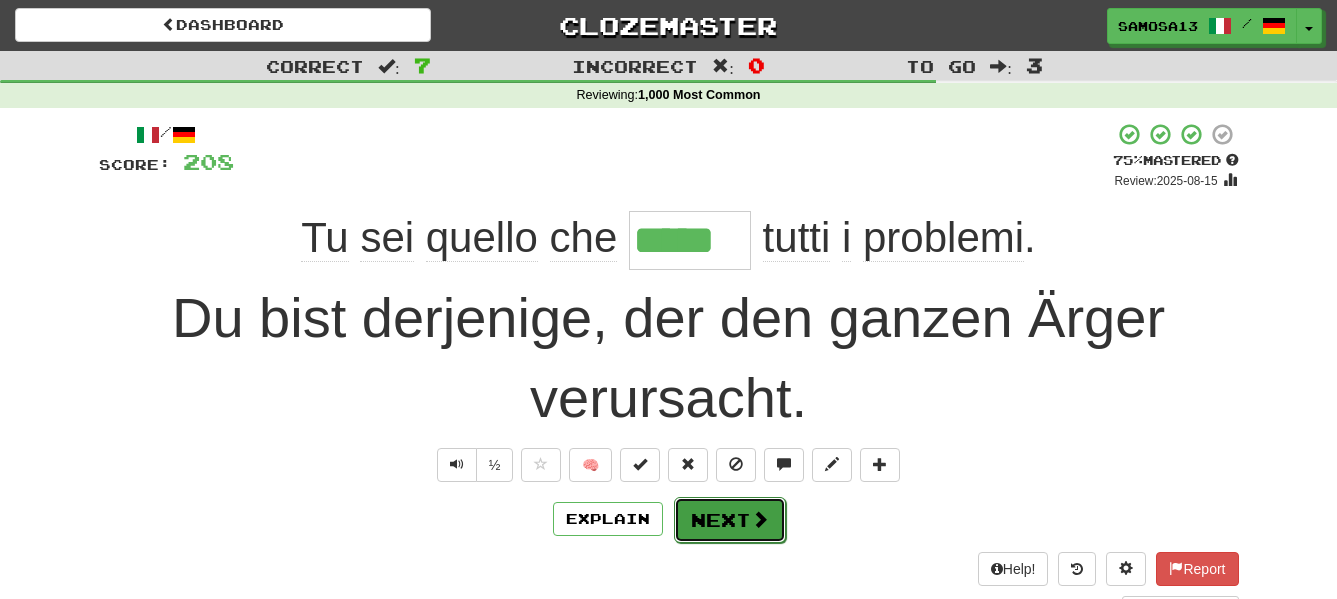 click on "Next" at bounding box center [730, 520] 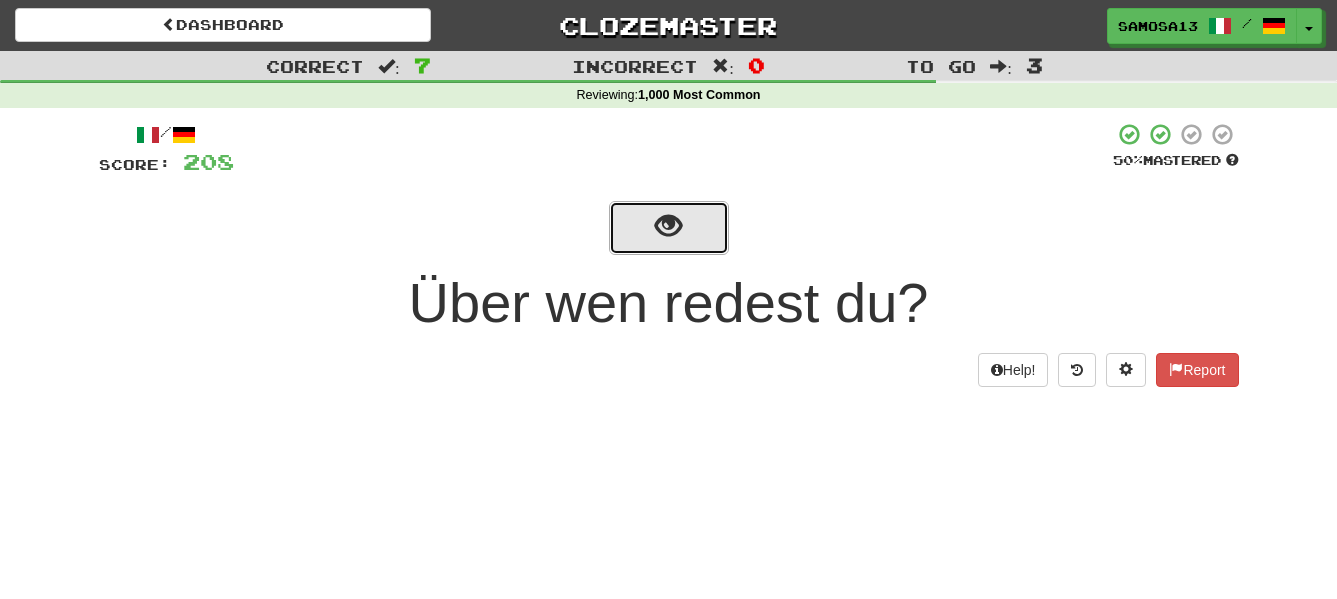 click at bounding box center [668, 226] 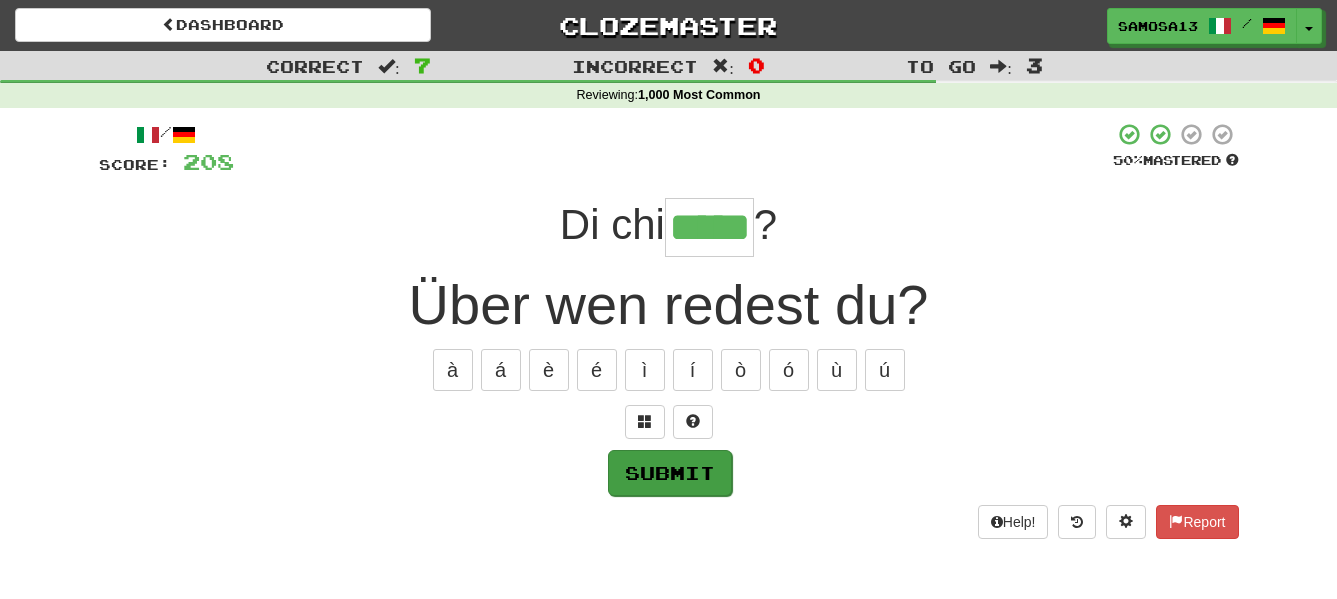 type on "*****" 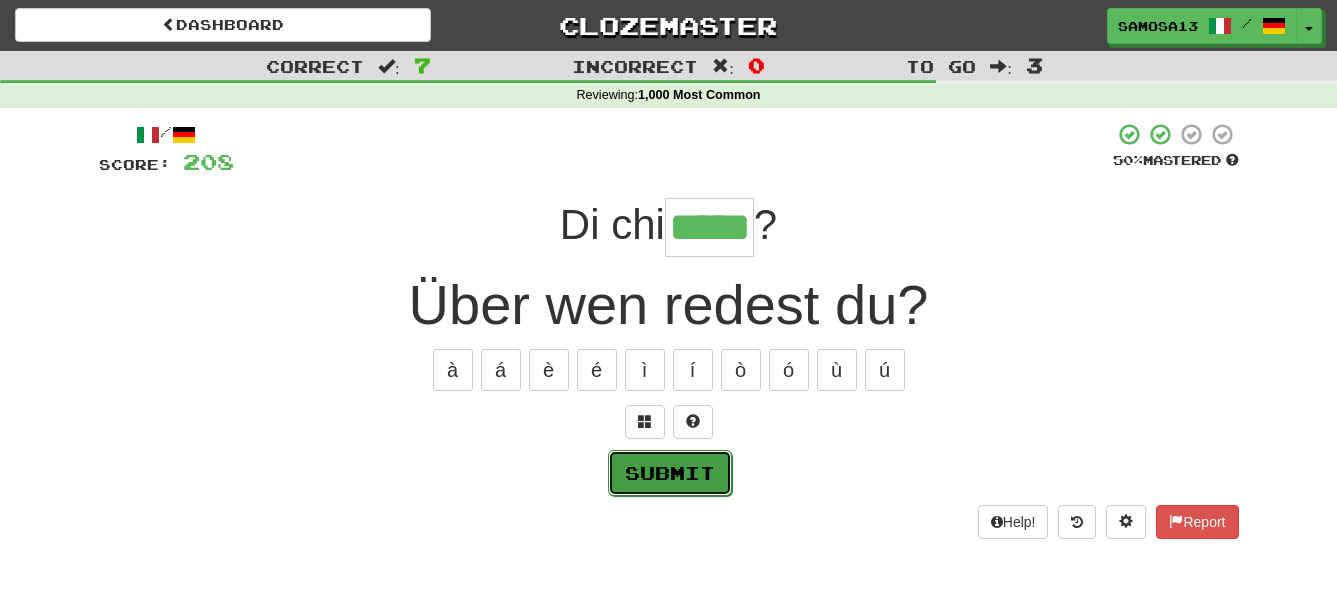click on "Submit" at bounding box center [670, 473] 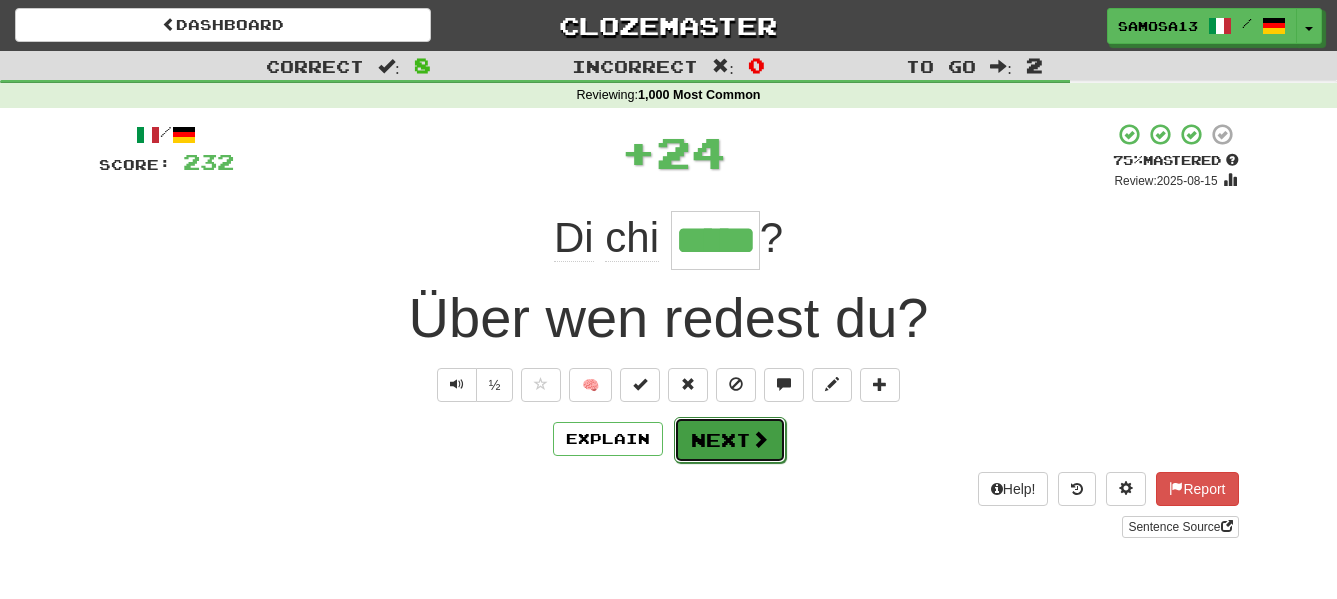 click on "Next" at bounding box center (730, 440) 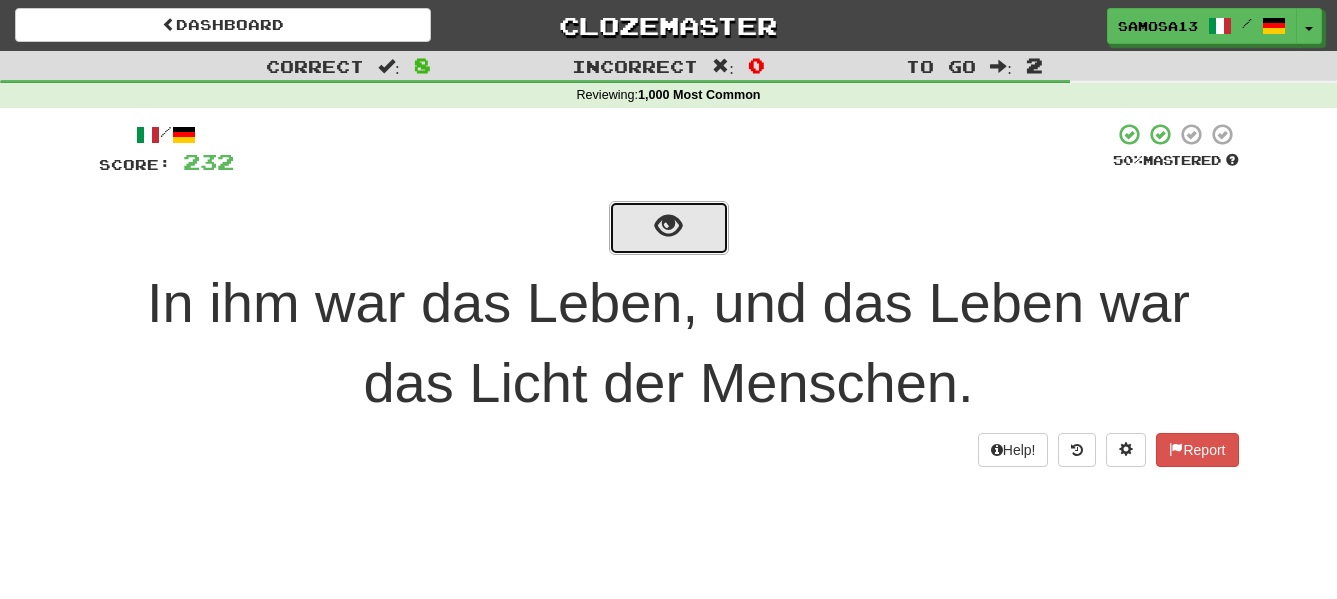 click at bounding box center [668, 226] 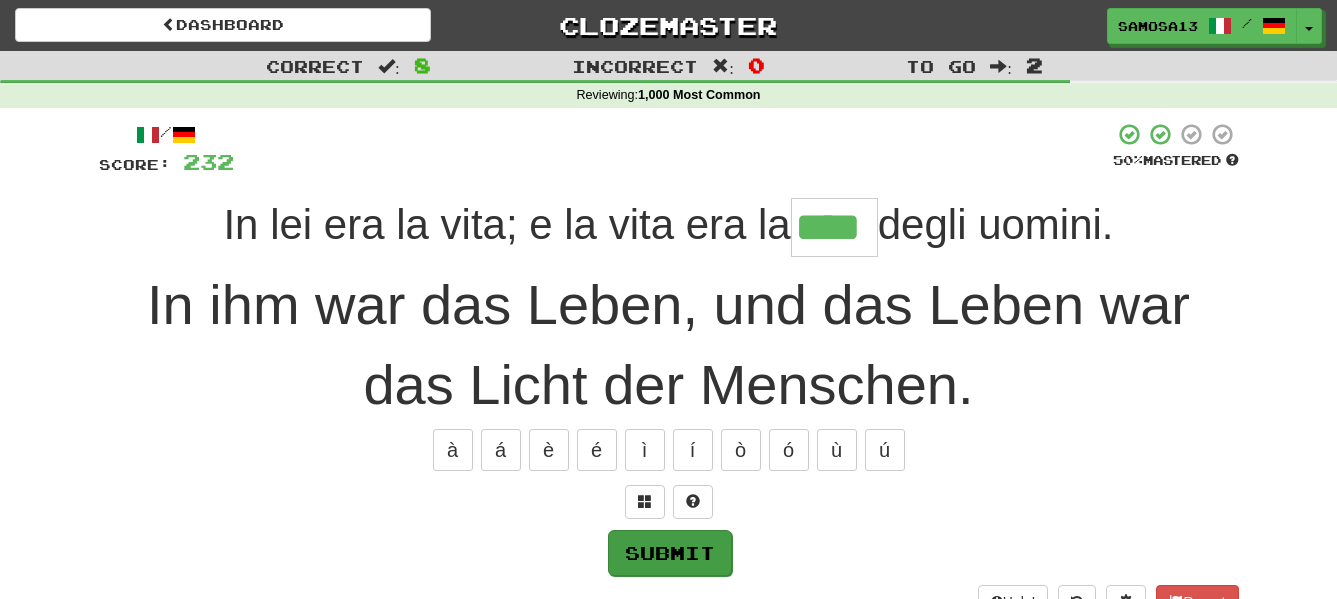 type on "****" 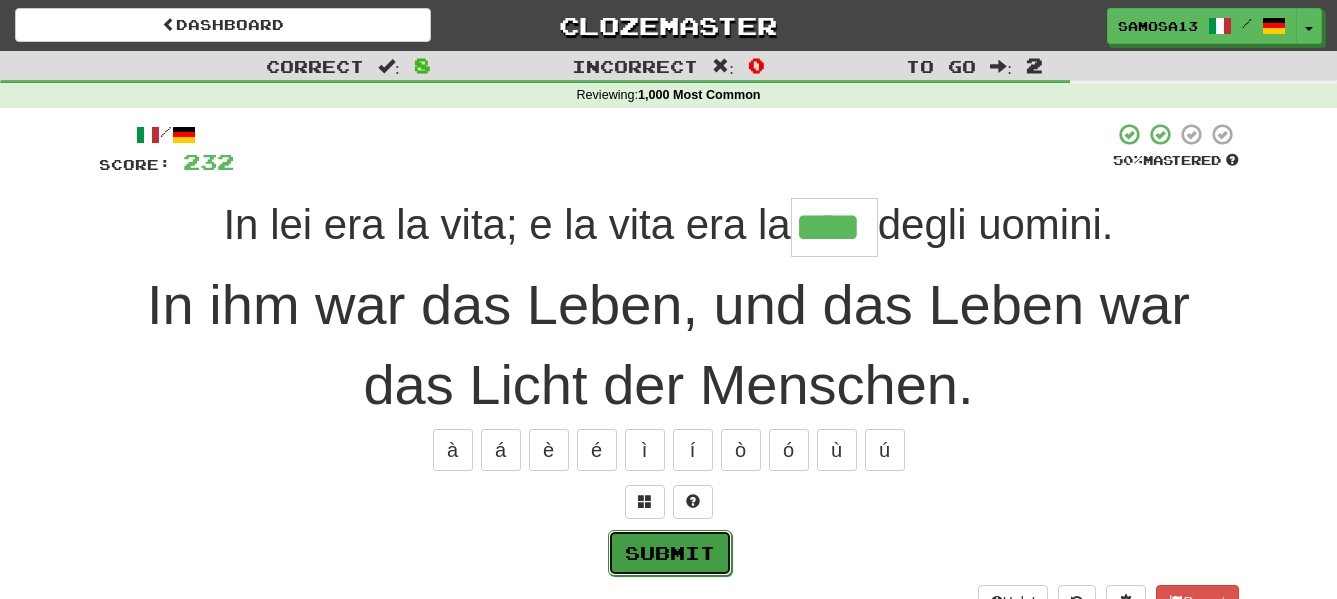 click on "Submit" at bounding box center (670, 553) 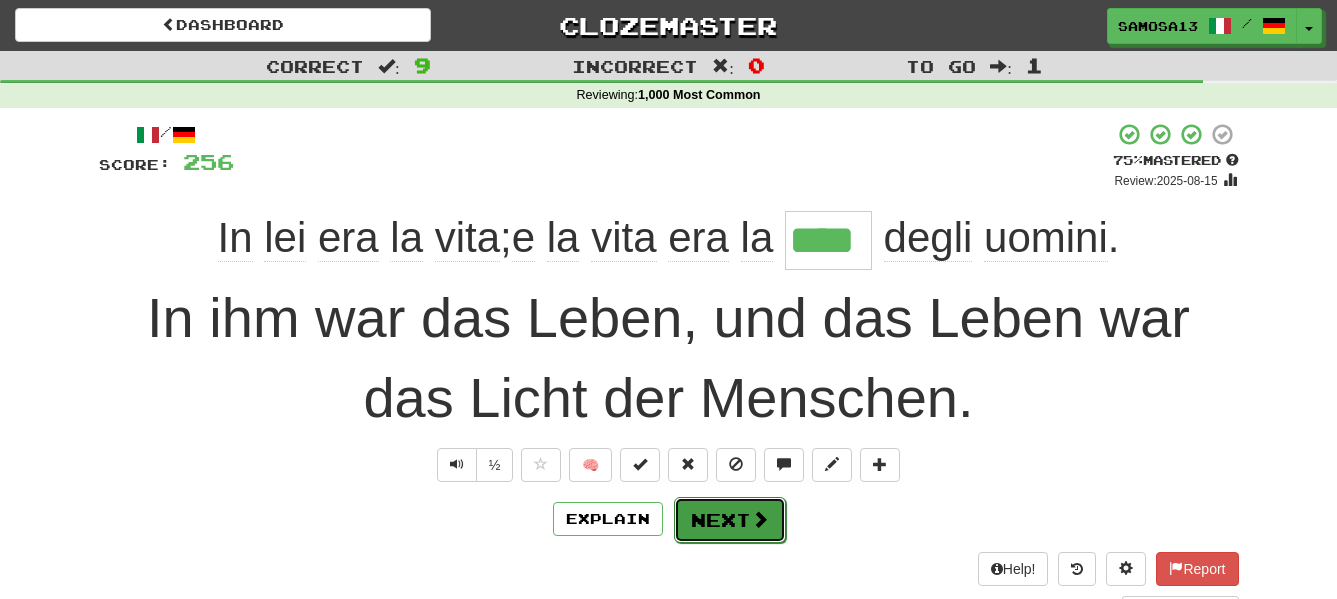 click at bounding box center [760, 519] 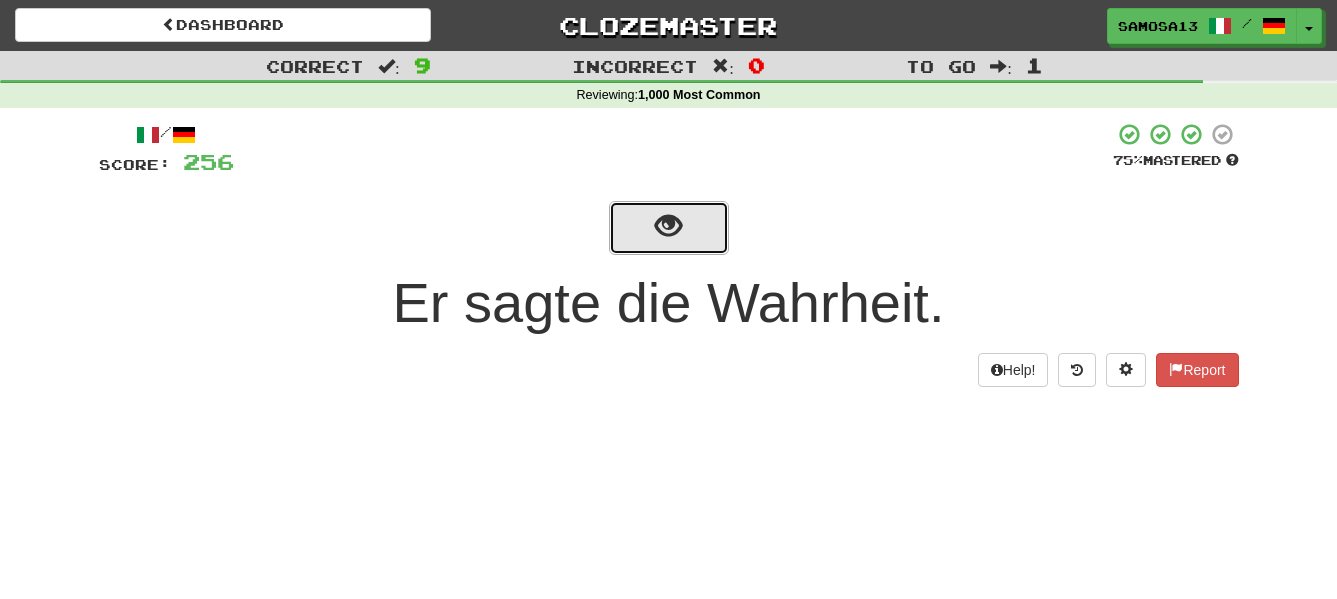 click at bounding box center [669, 228] 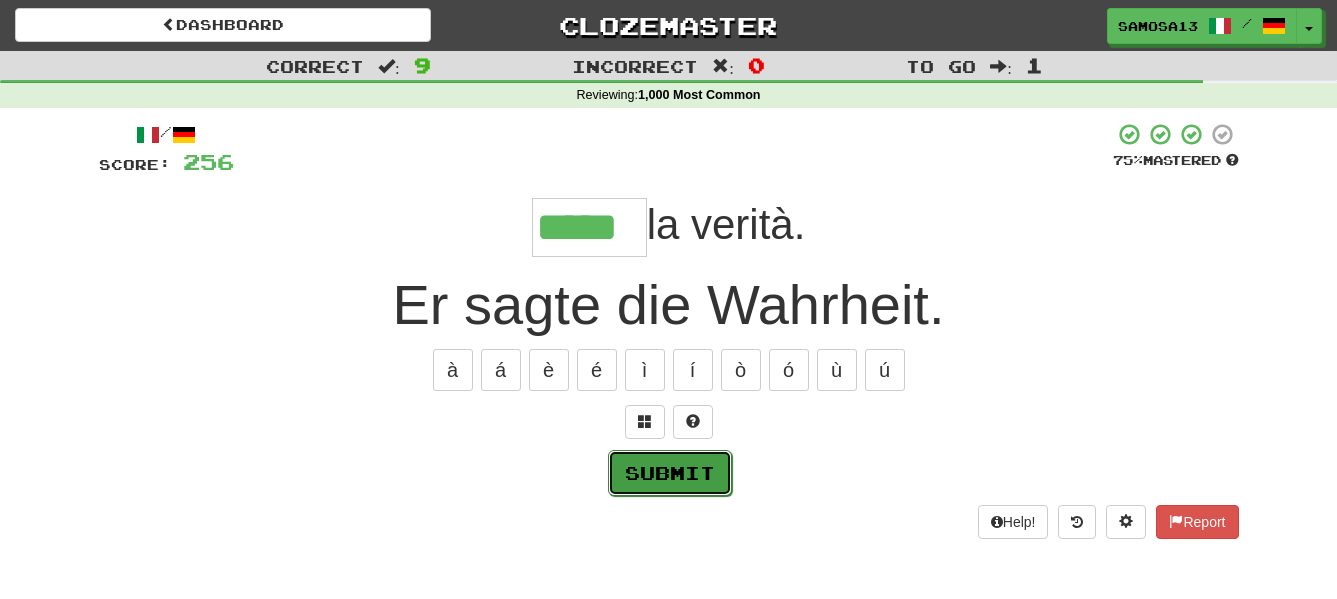 click on "Submit" at bounding box center [670, 473] 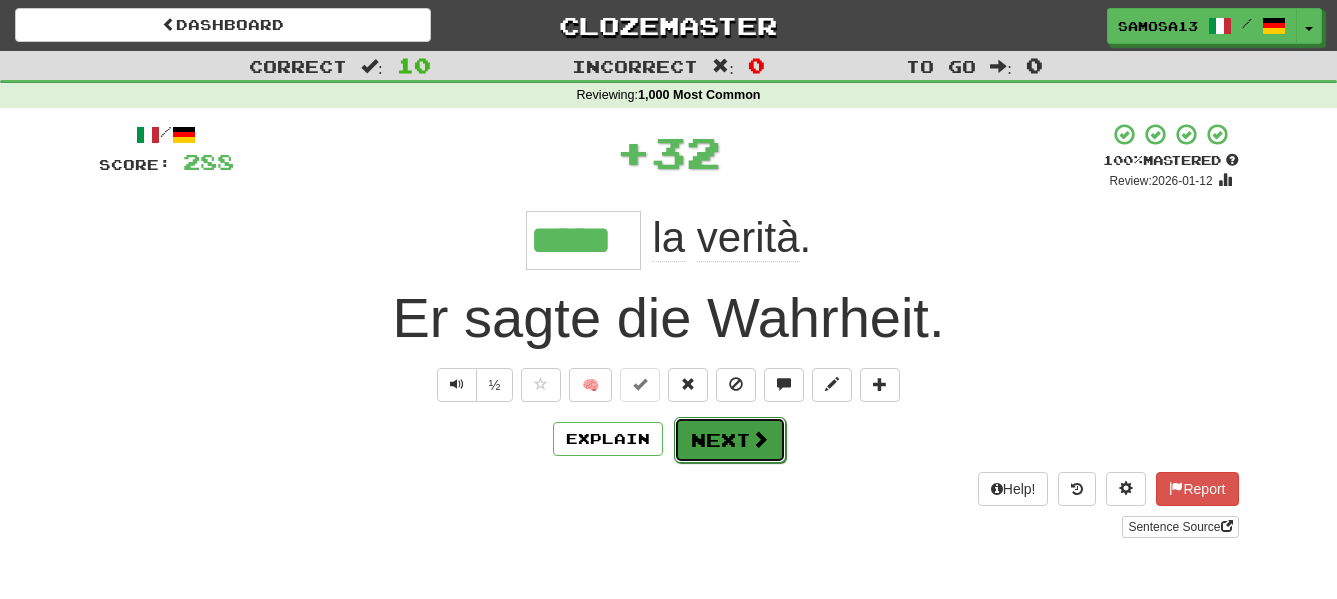 click on "Next" at bounding box center (730, 440) 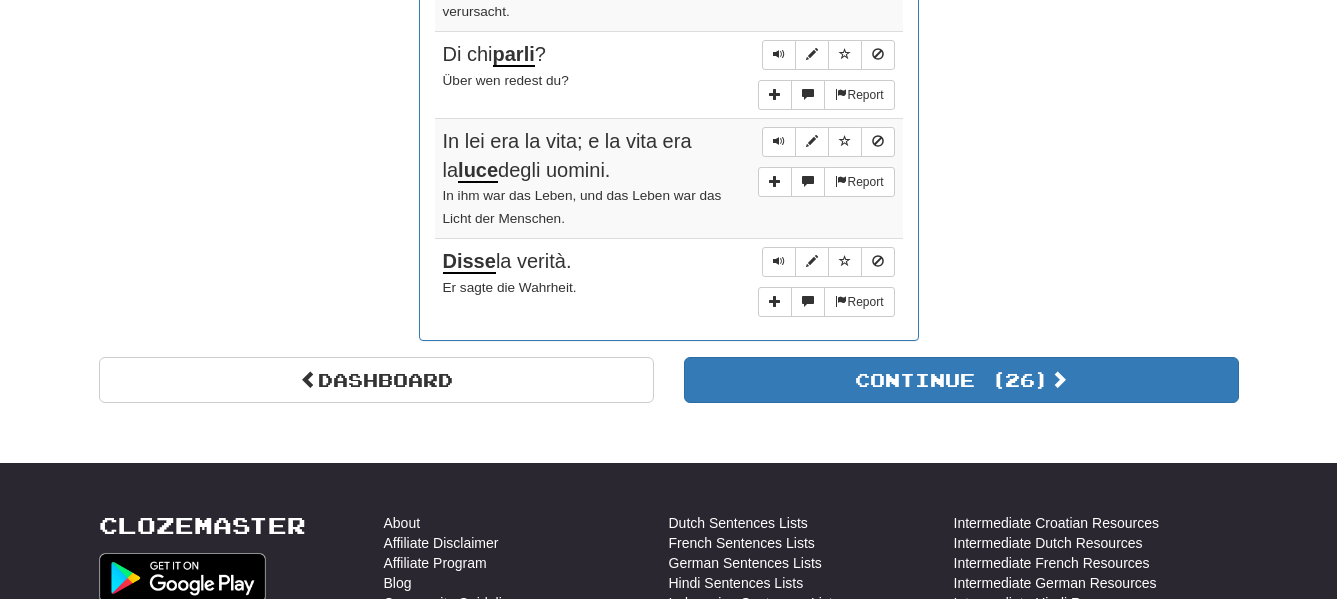 scroll, scrollTop: 1938, scrollLeft: 0, axis: vertical 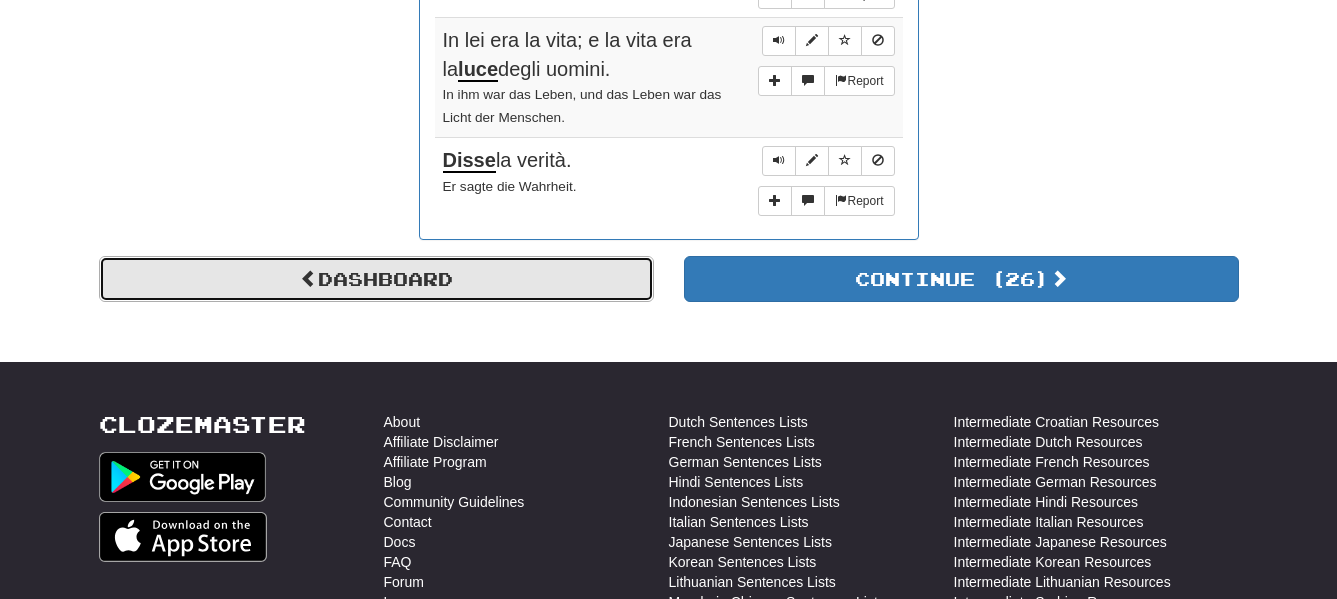 click on "Dashboard" at bounding box center (376, 279) 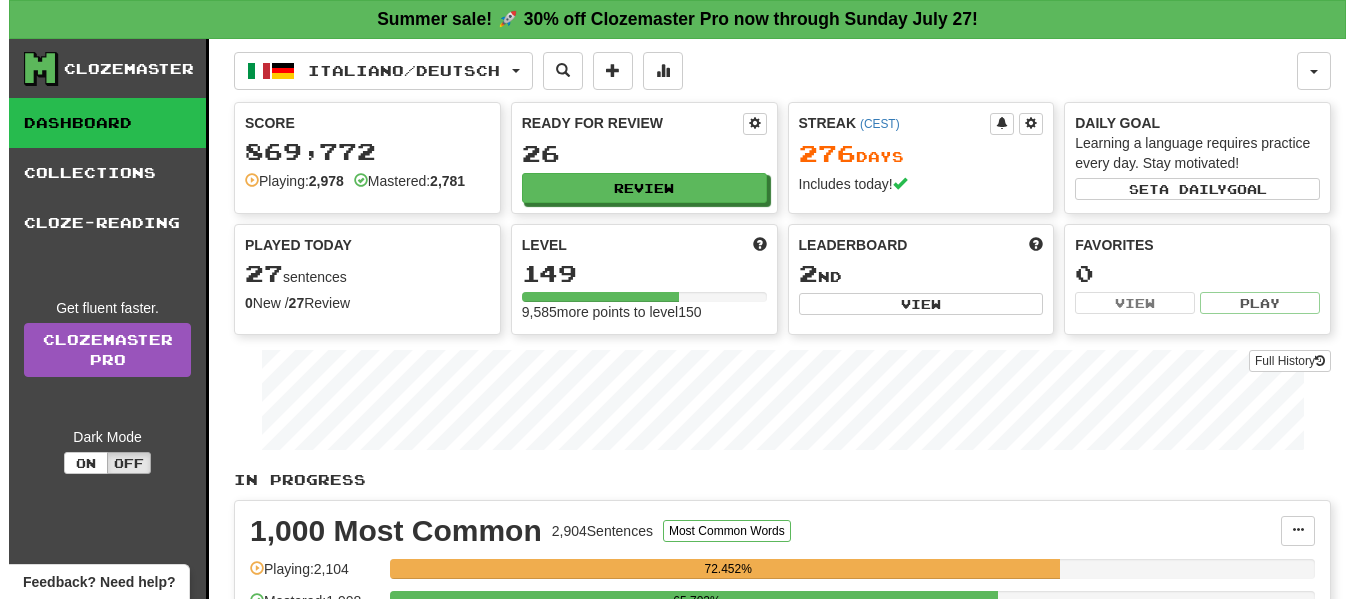 scroll, scrollTop: 0, scrollLeft: 0, axis: both 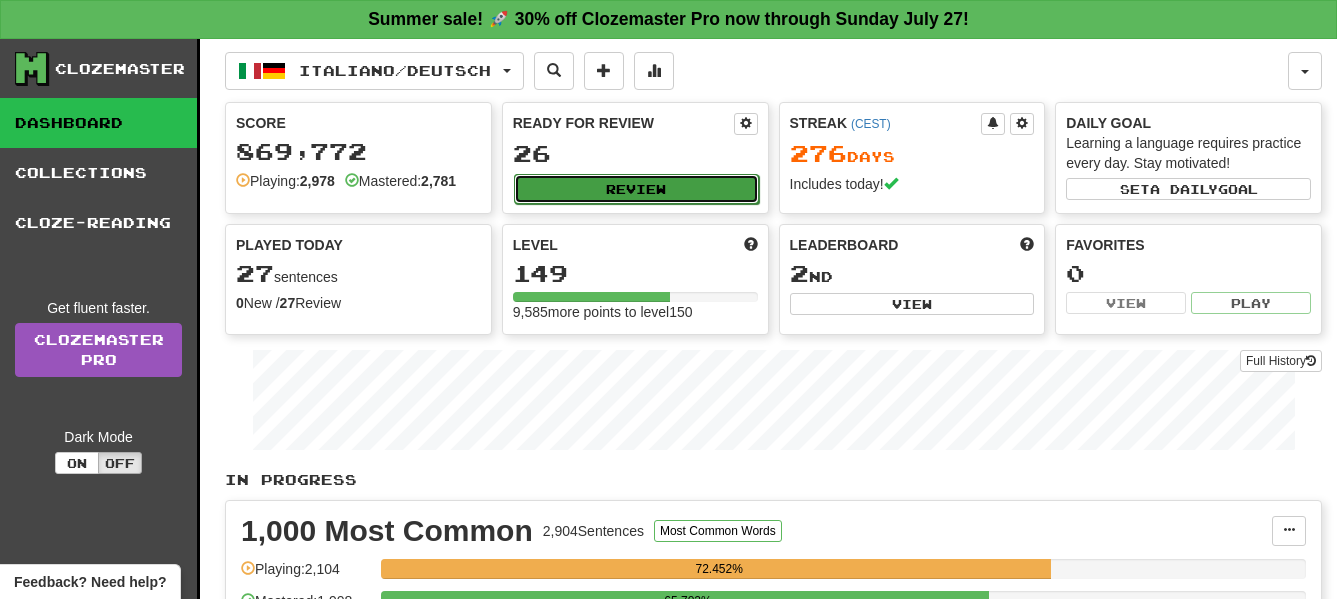 click on "Review" at bounding box center [636, 189] 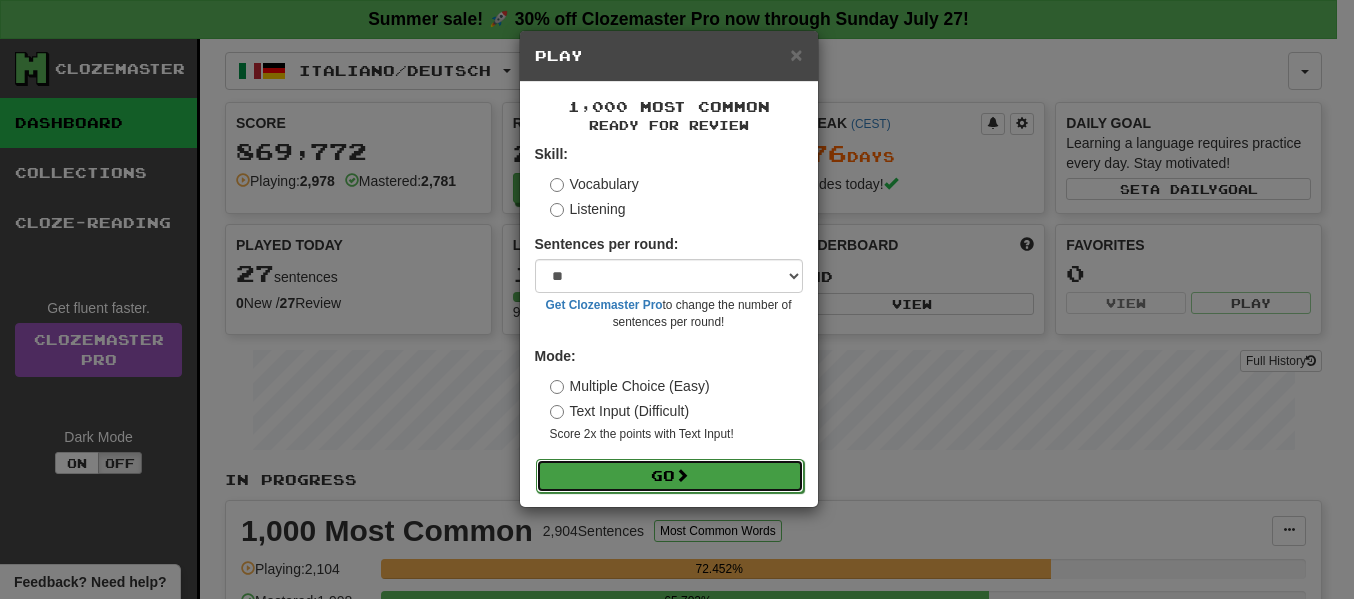 click on "Go" at bounding box center [670, 476] 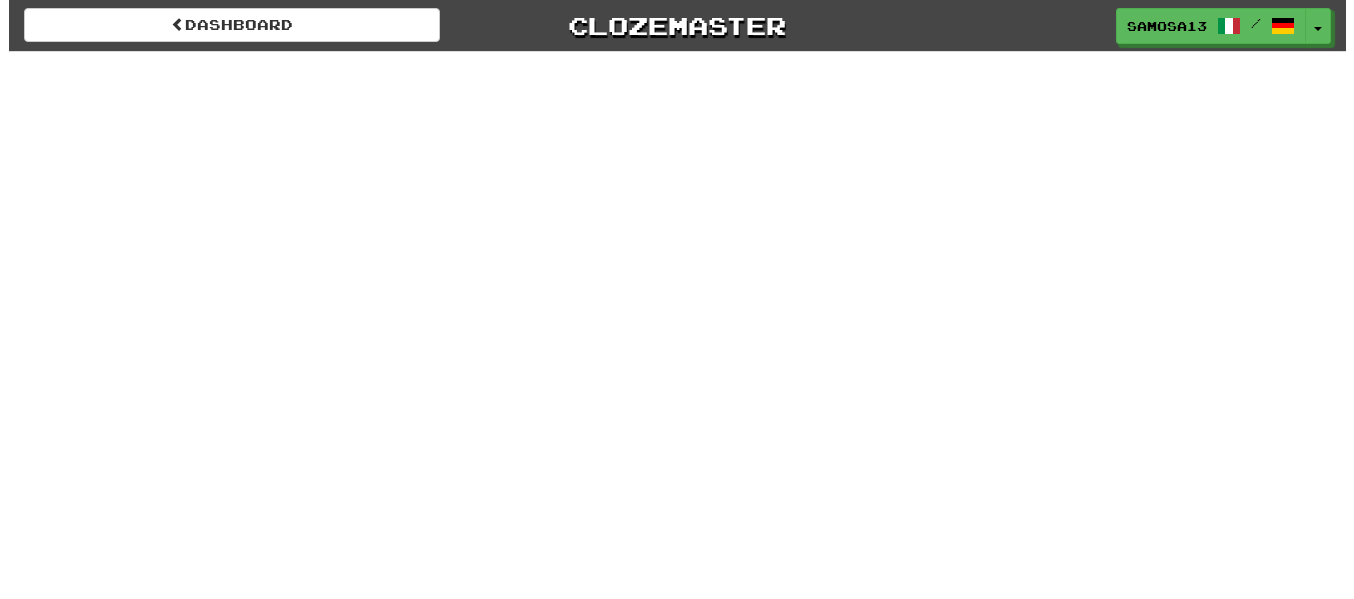 scroll, scrollTop: 0, scrollLeft: 0, axis: both 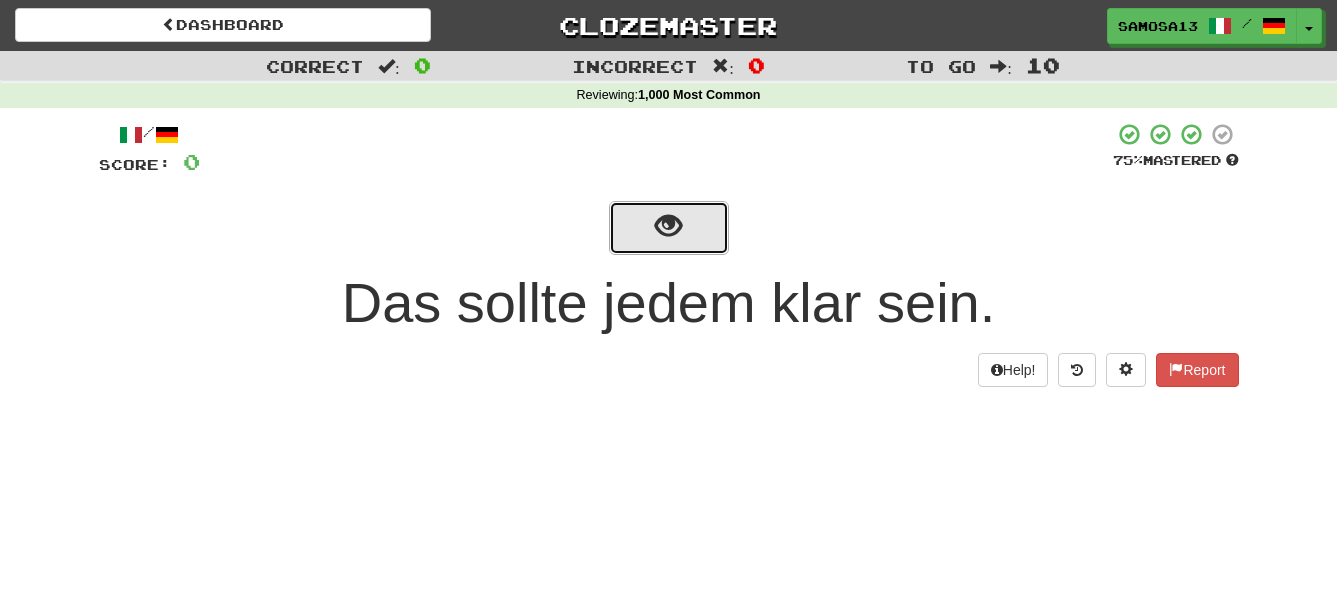 click at bounding box center (668, 226) 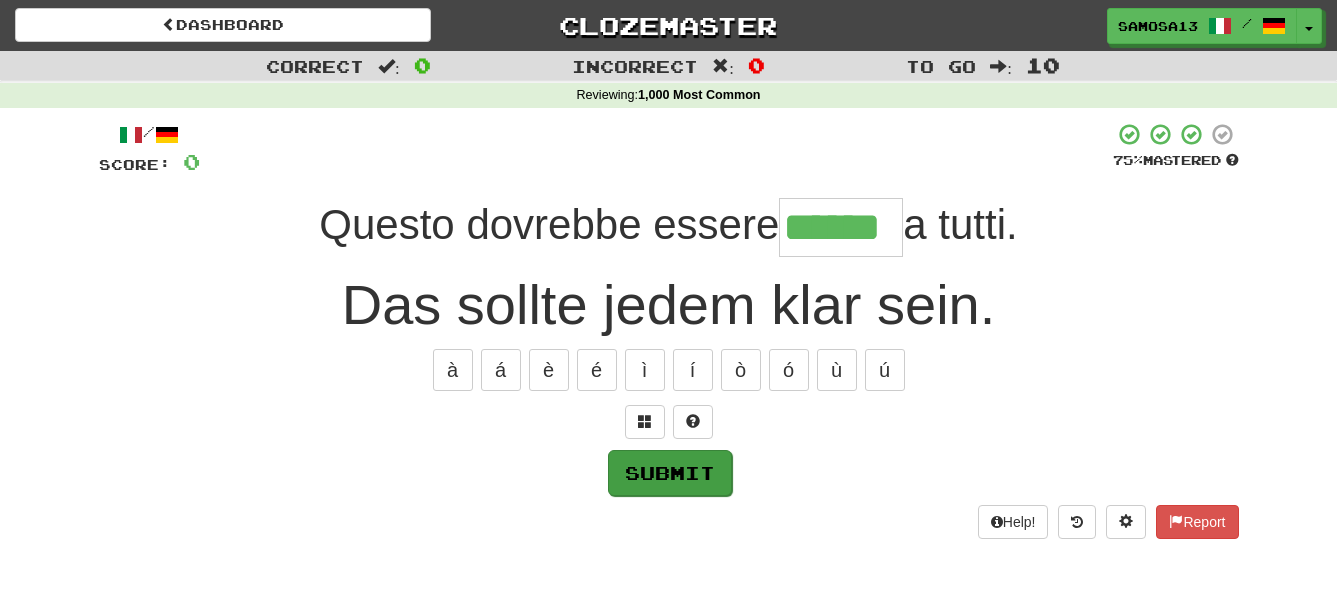 type on "******" 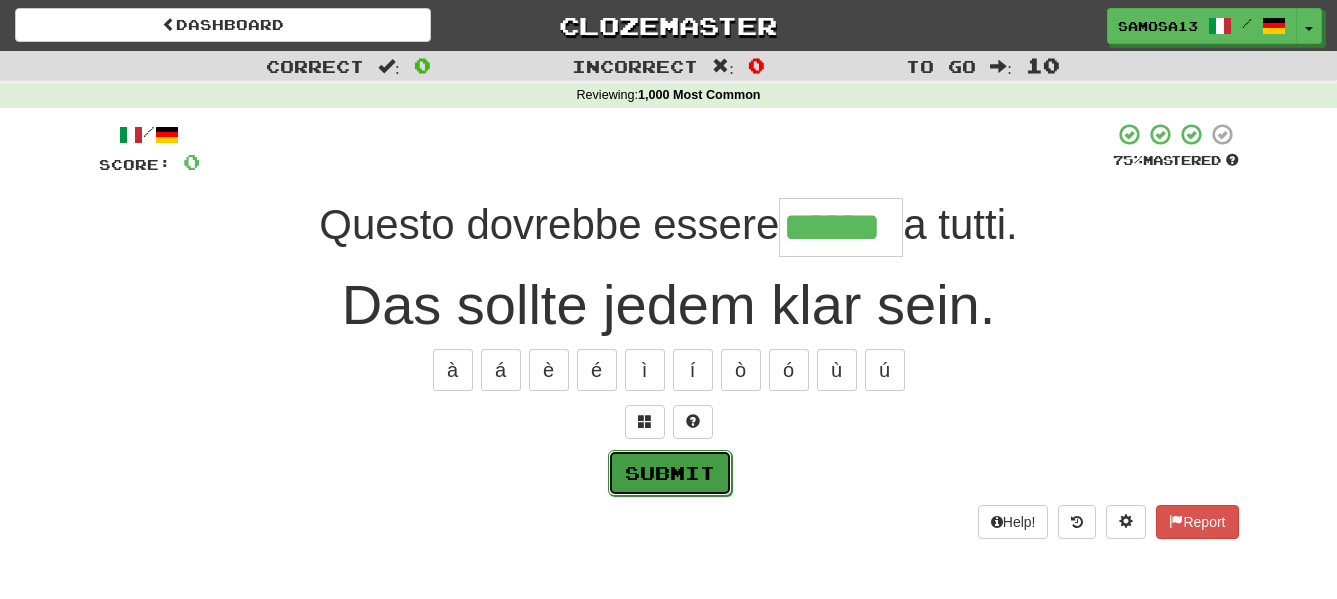 click on "Submit" at bounding box center [670, 473] 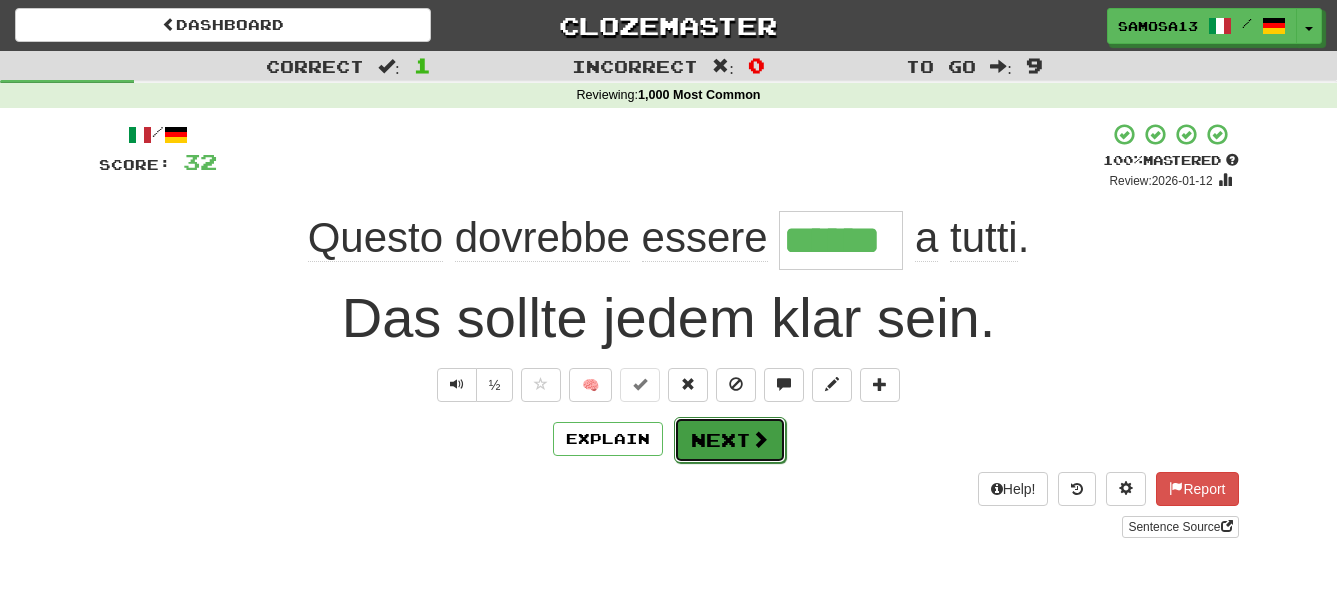 click on "Next" at bounding box center (730, 440) 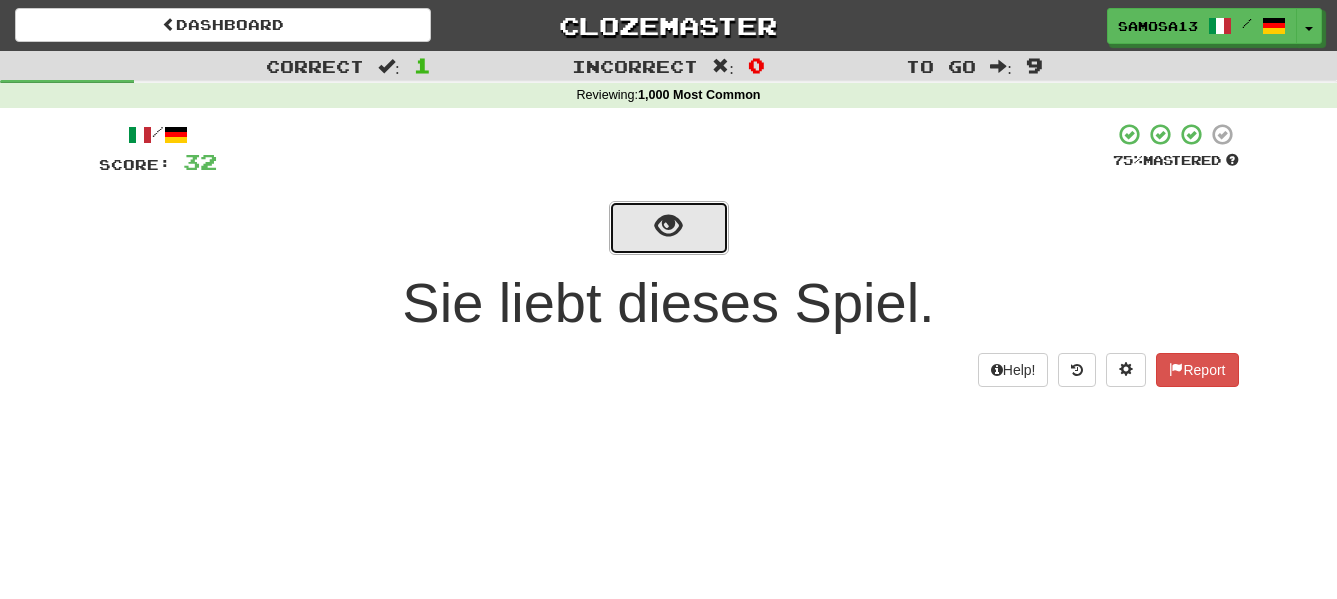 click at bounding box center (668, 226) 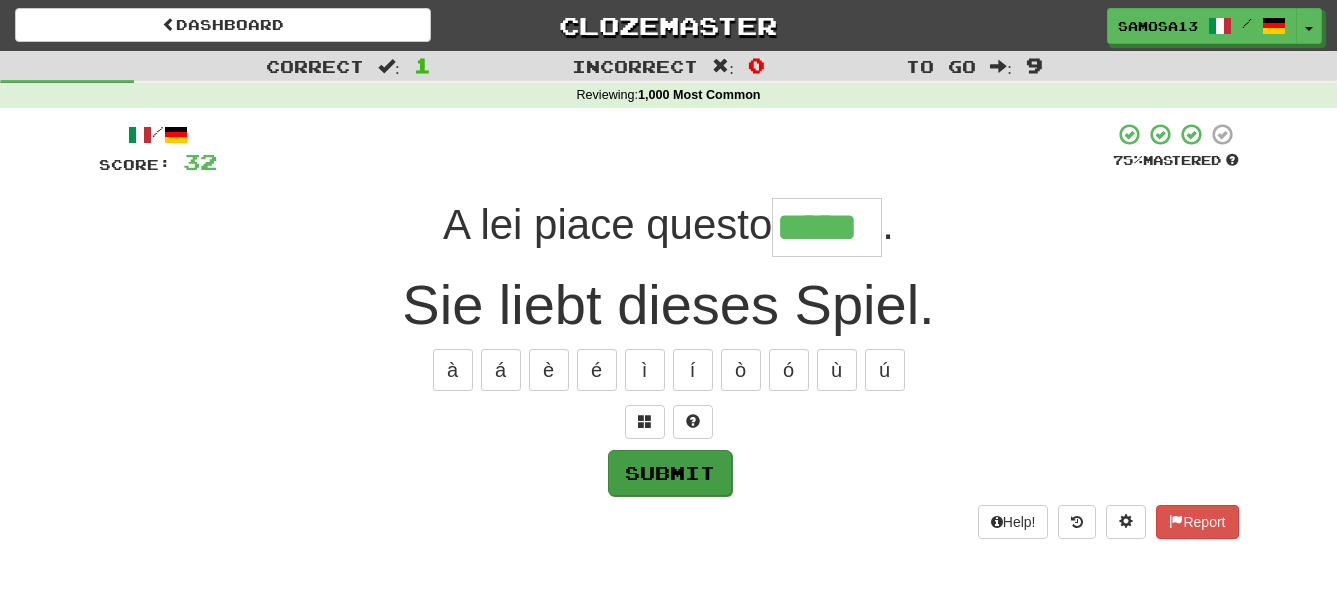 type on "*****" 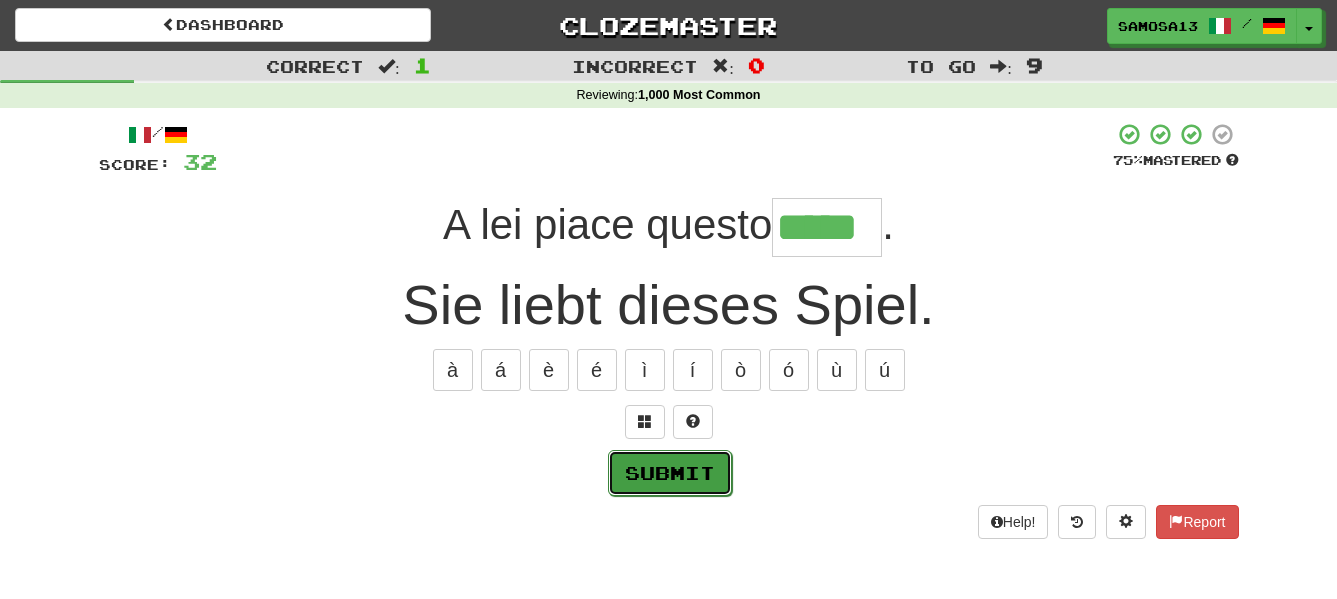click on "Submit" at bounding box center [670, 473] 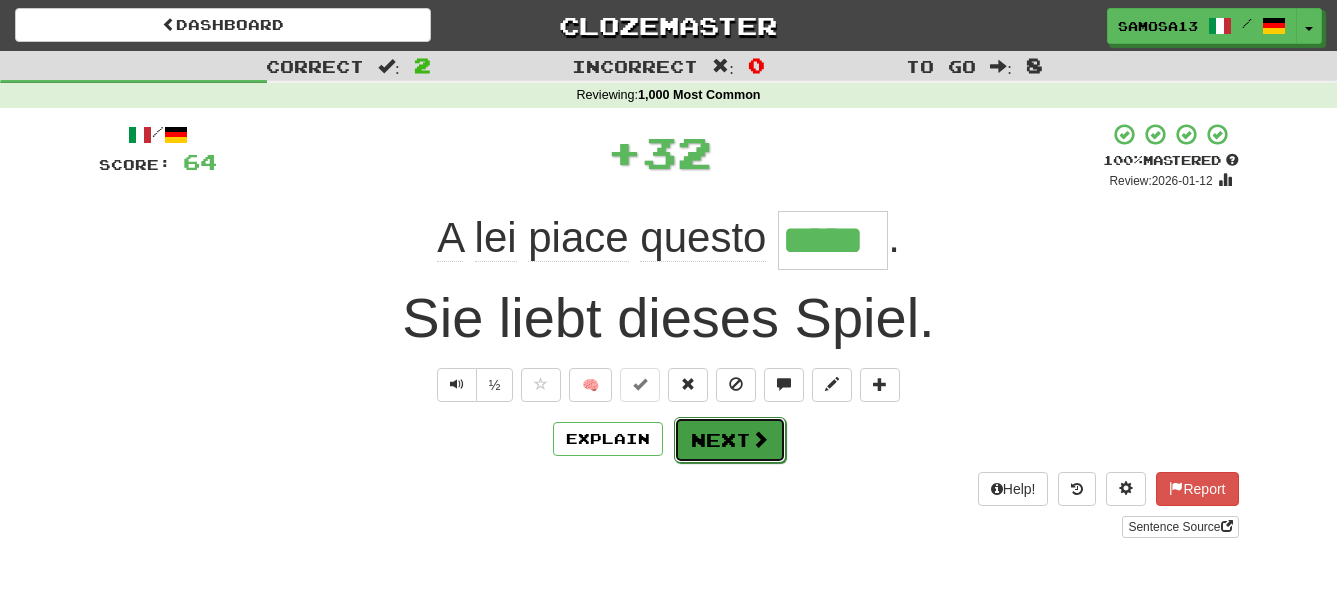 click at bounding box center [760, 439] 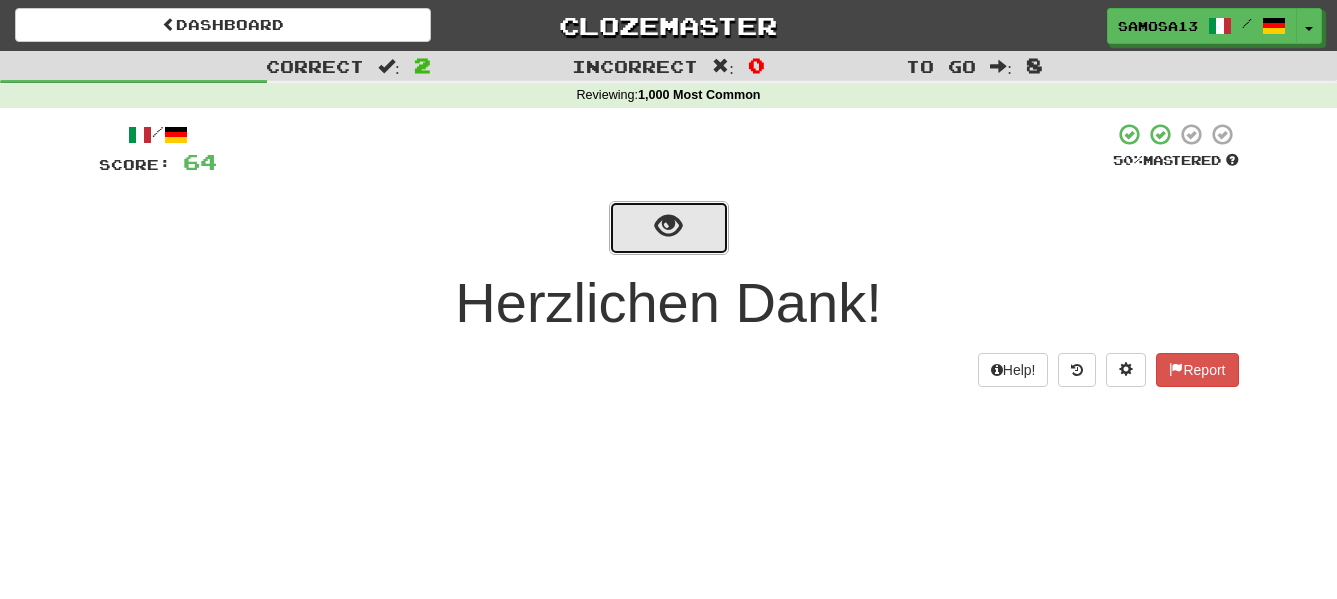 click at bounding box center [669, 228] 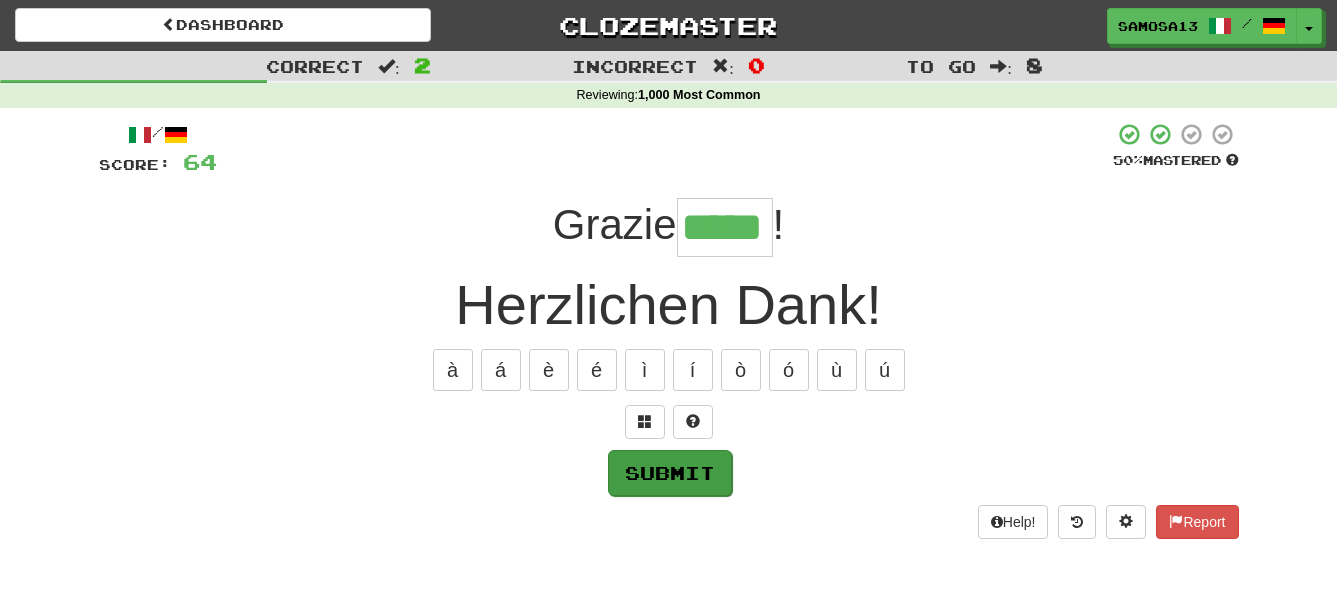 type on "*****" 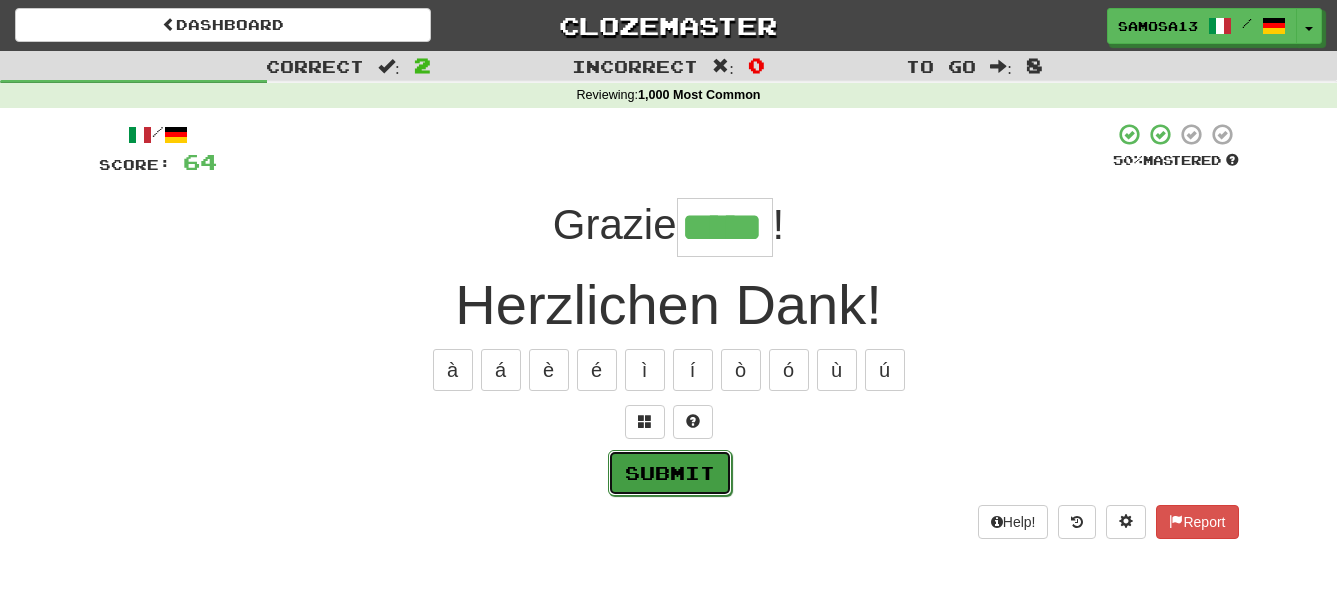 click on "Submit" at bounding box center [670, 473] 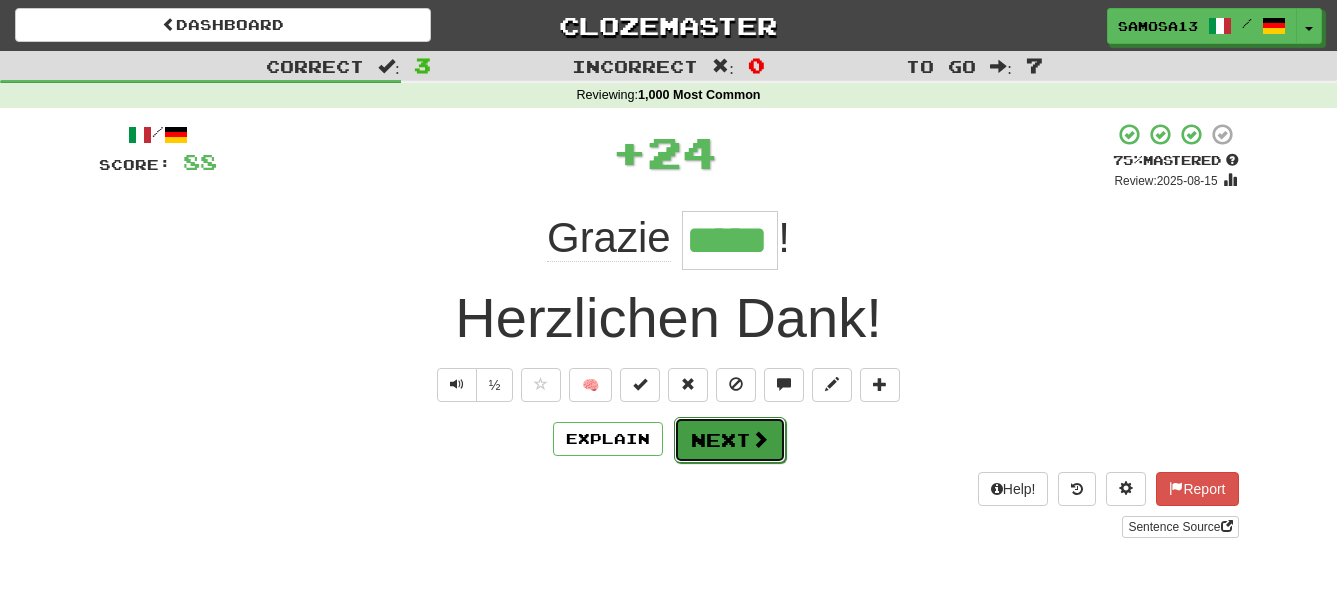 click on "Next" at bounding box center (730, 440) 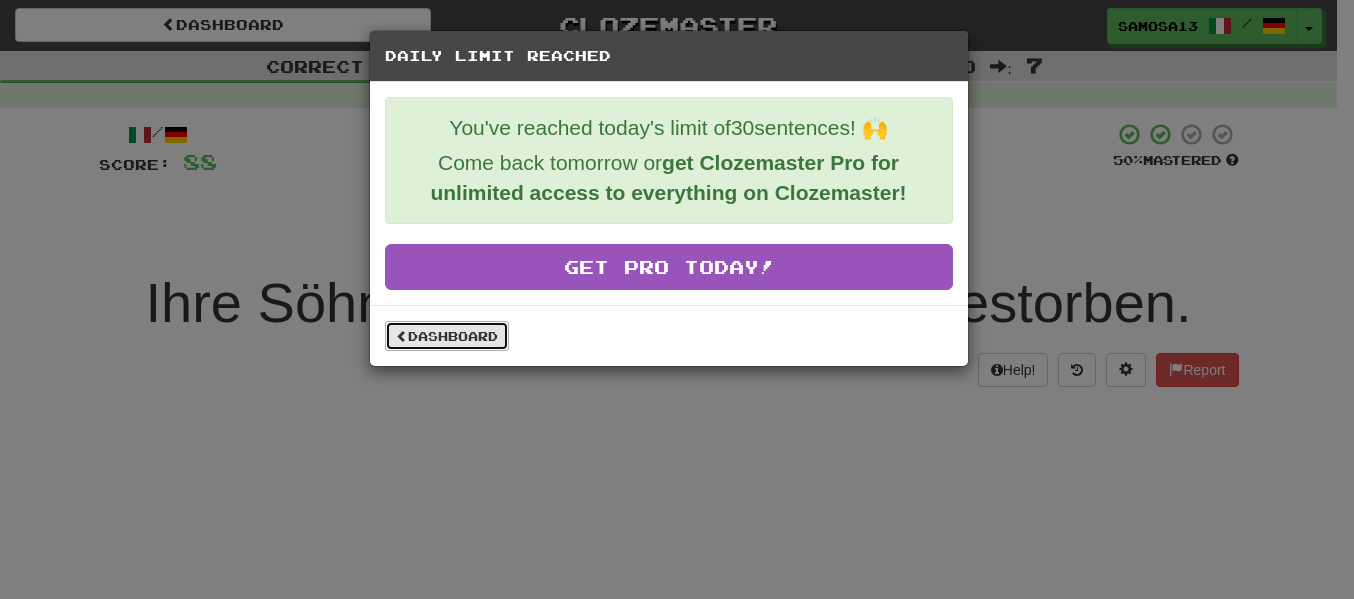 click on "Dashboard" at bounding box center [447, 336] 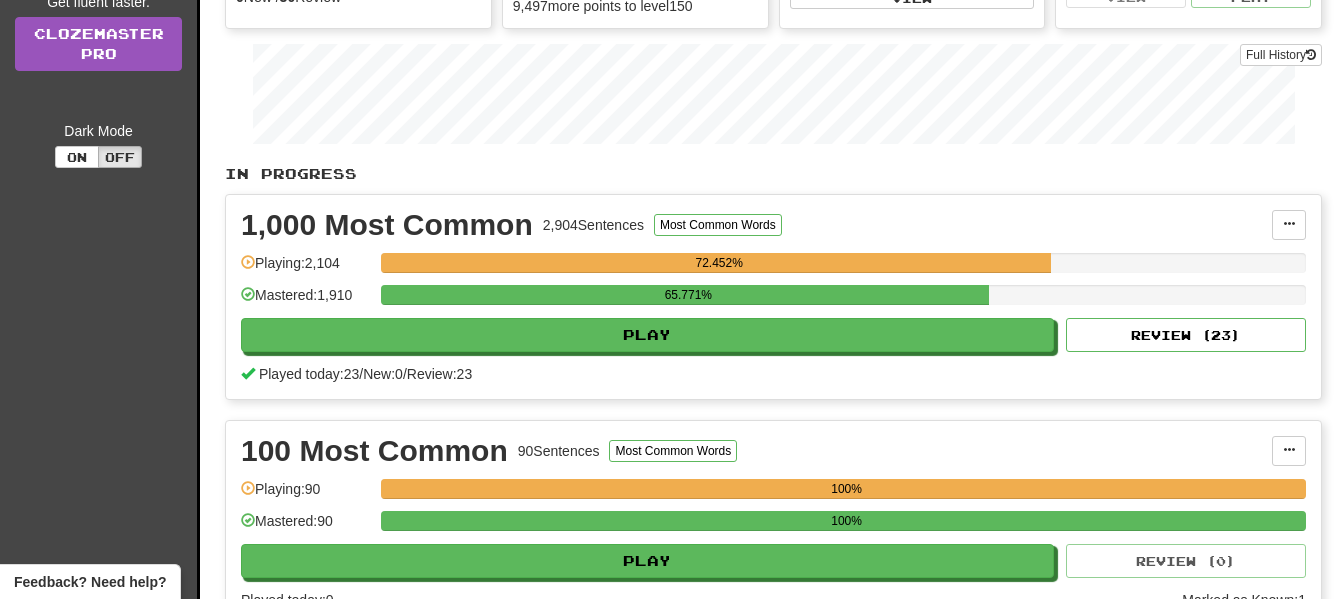 scroll, scrollTop: 0, scrollLeft: 0, axis: both 